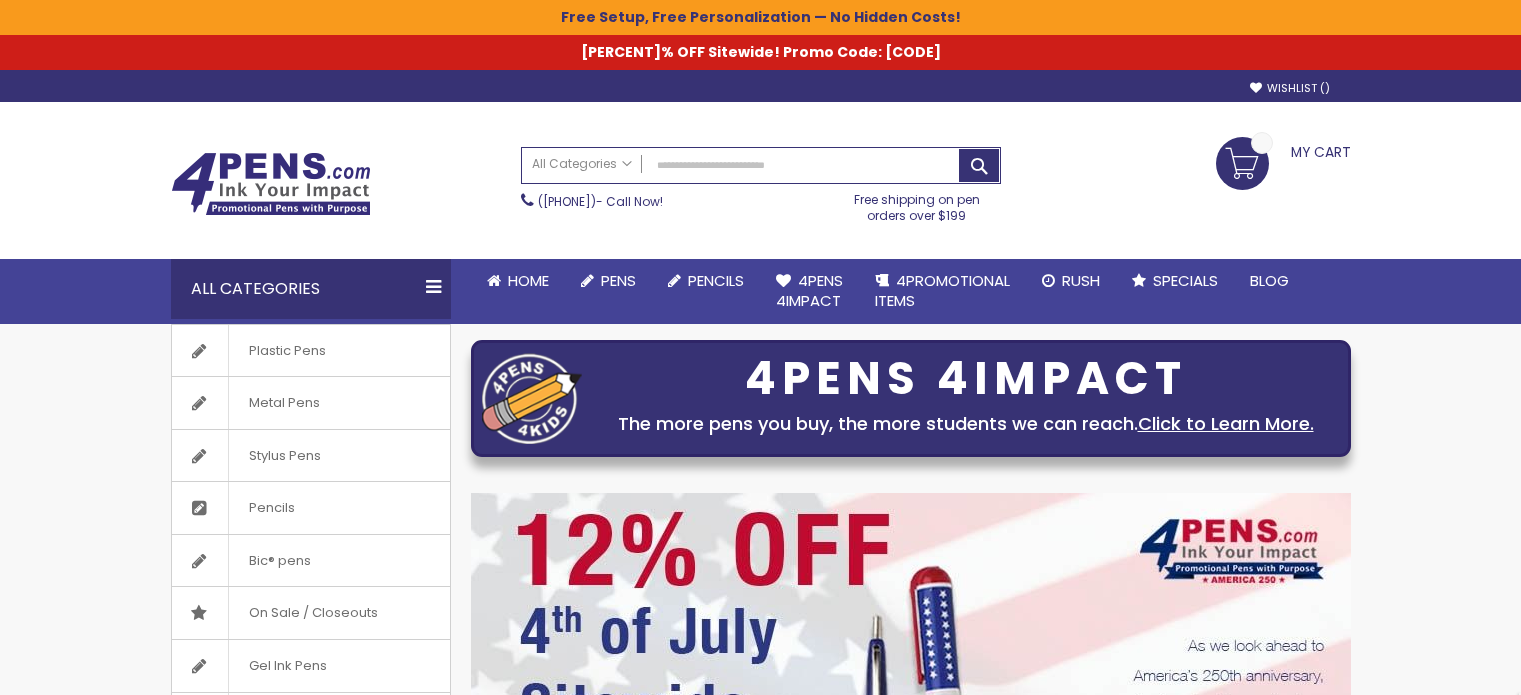 scroll, scrollTop: 0, scrollLeft: 0, axis: both 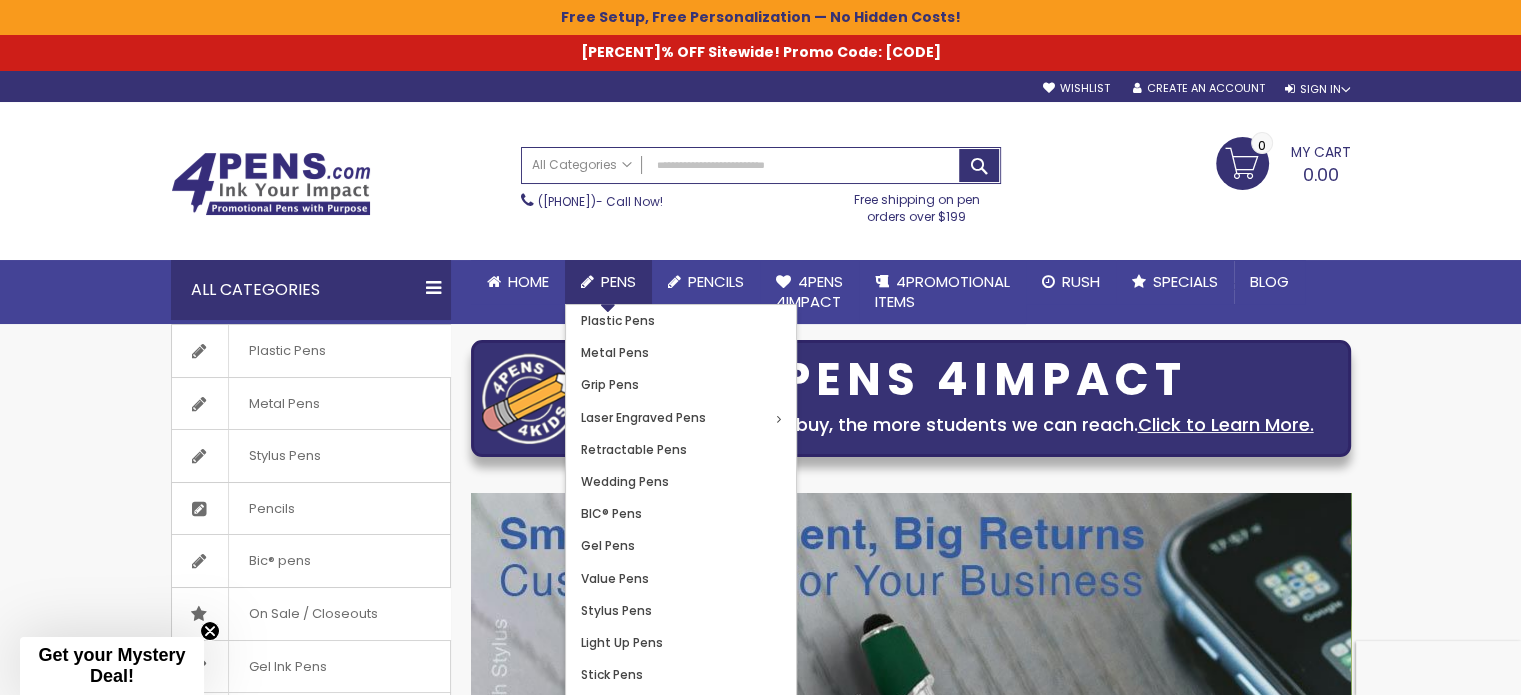click on "Pens" at bounding box center [618, 281] 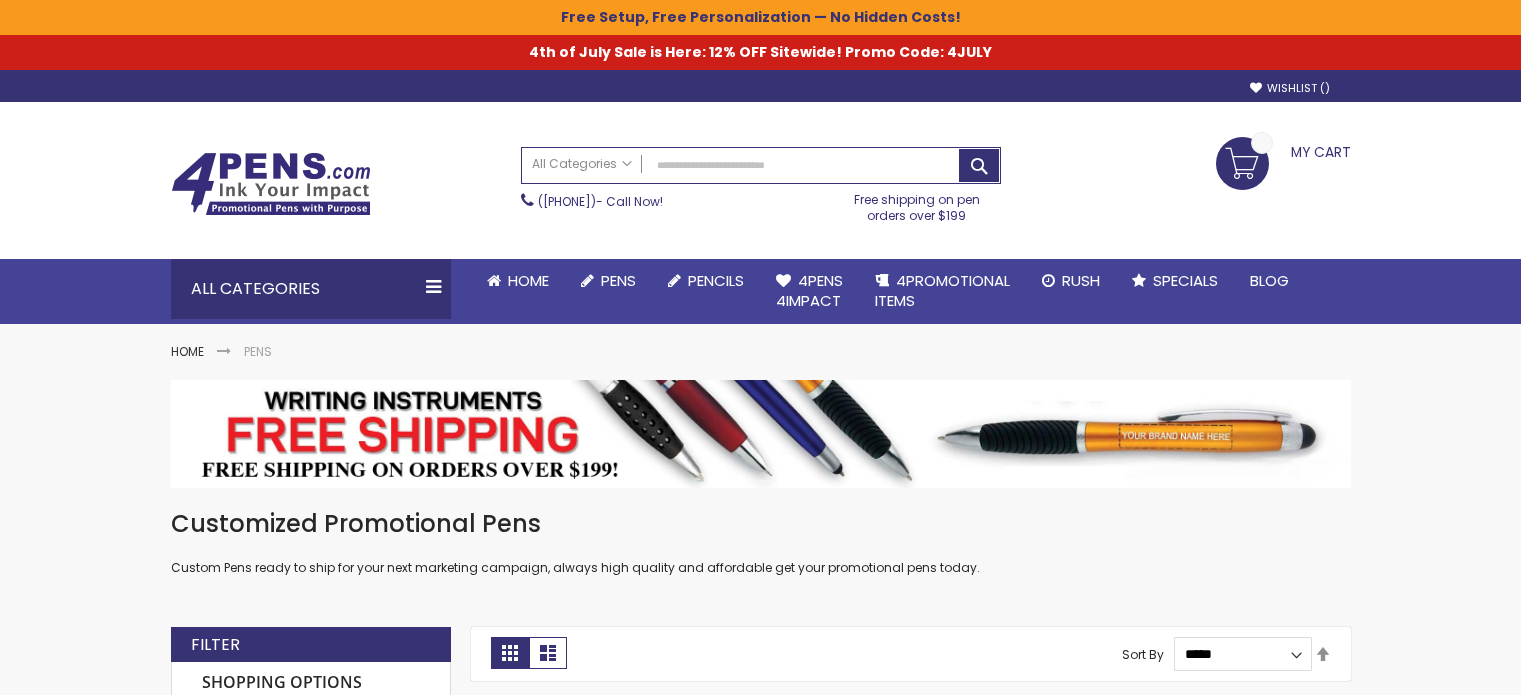 scroll, scrollTop: 0, scrollLeft: 0, axis: both 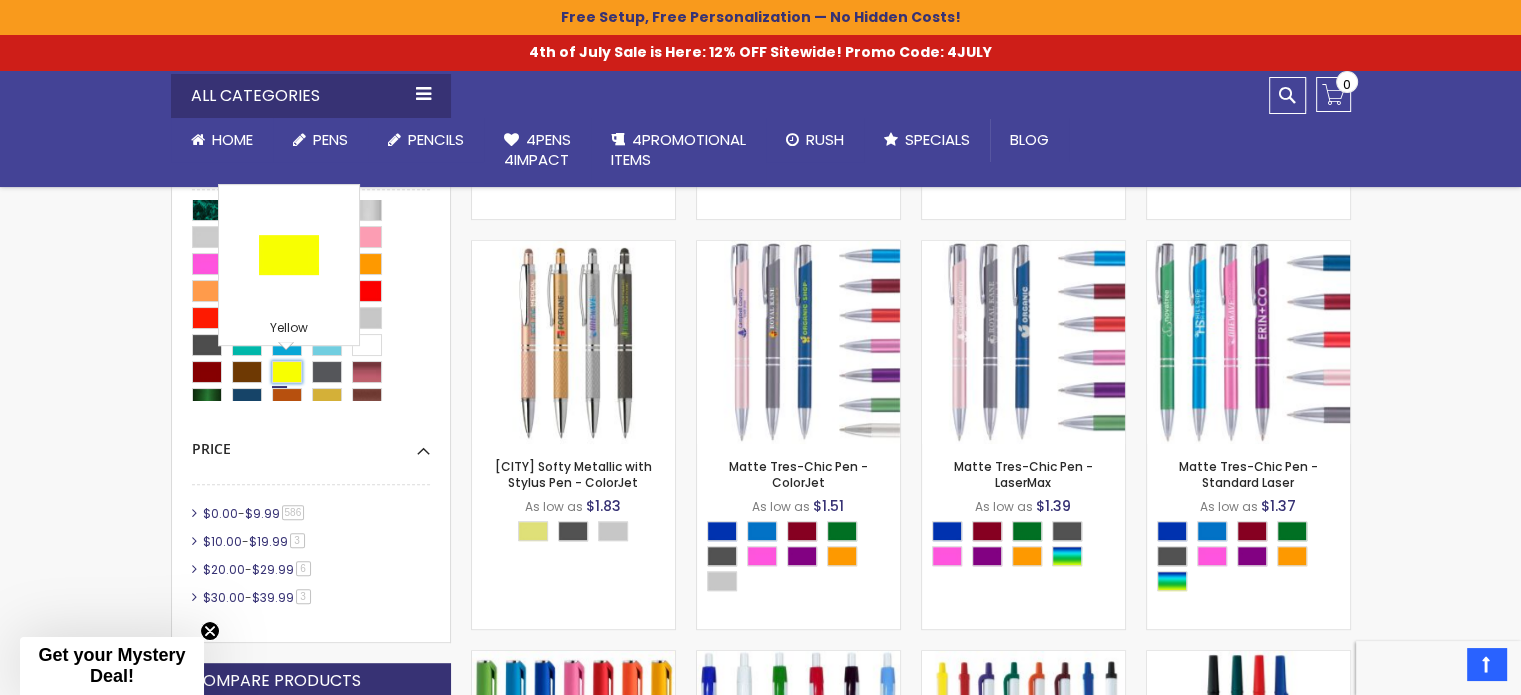 click at bounding box center [287, 372] 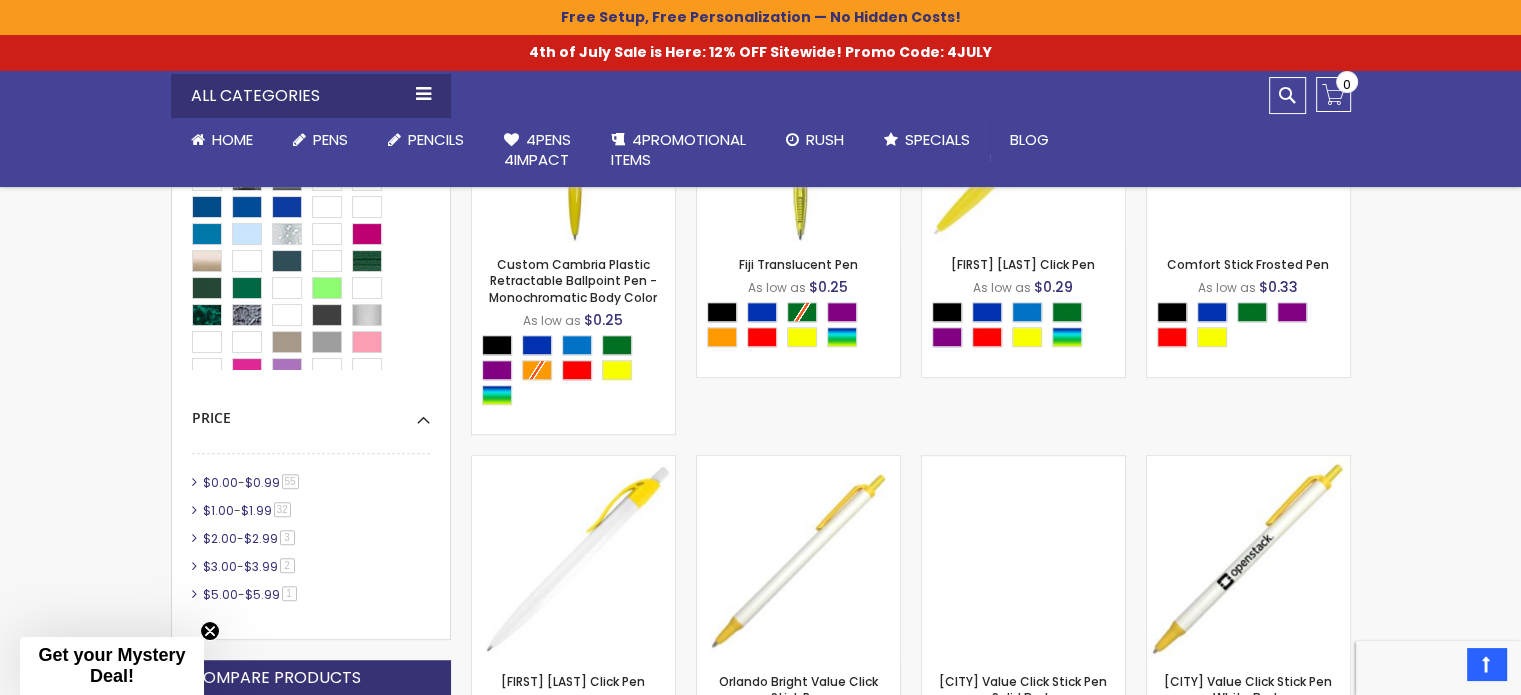 scroll, scrollTop: 1169, scrollLeft: 0, axis: vertical 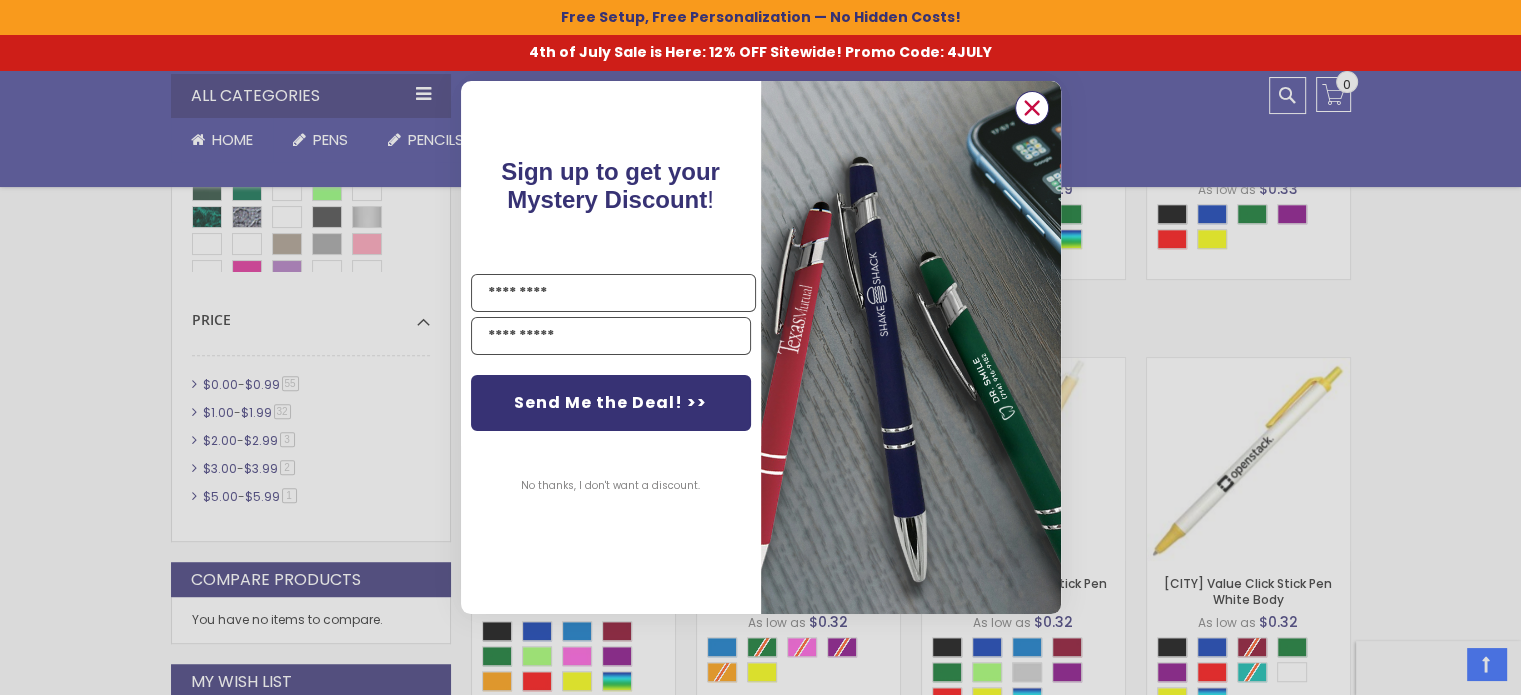 click at bounding box center (1031, 108) 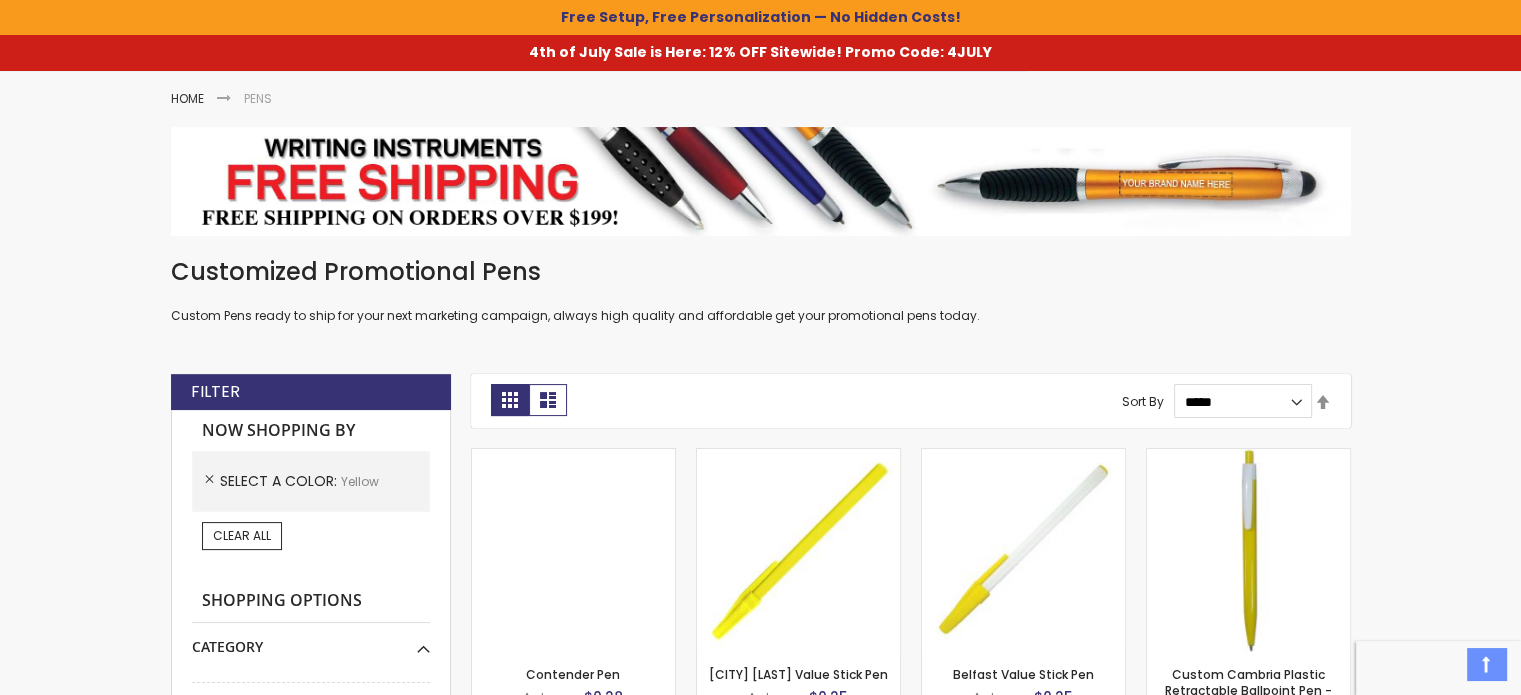 scroll, scrollTop: 269, scrollLeft: 0, axis: vertical 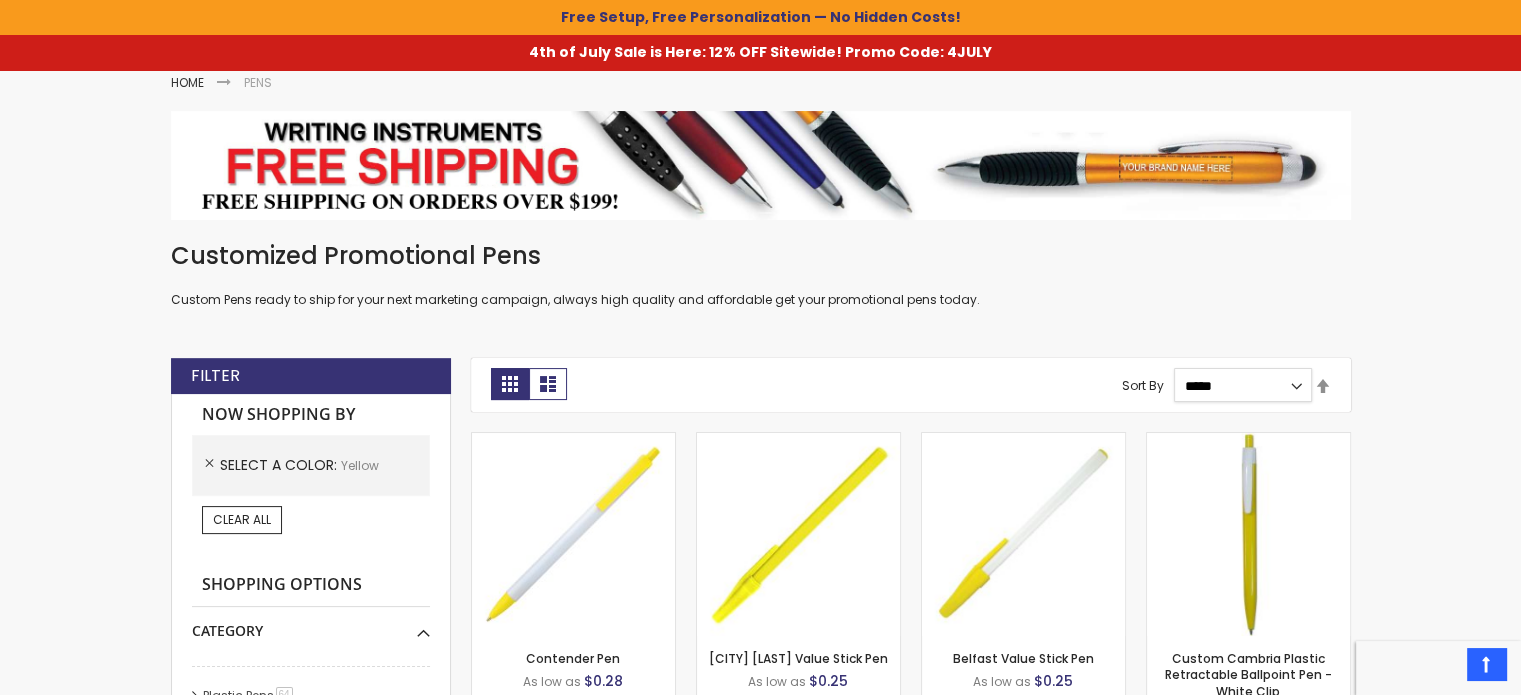 click on "**********" at bounding box center (1242, 385) 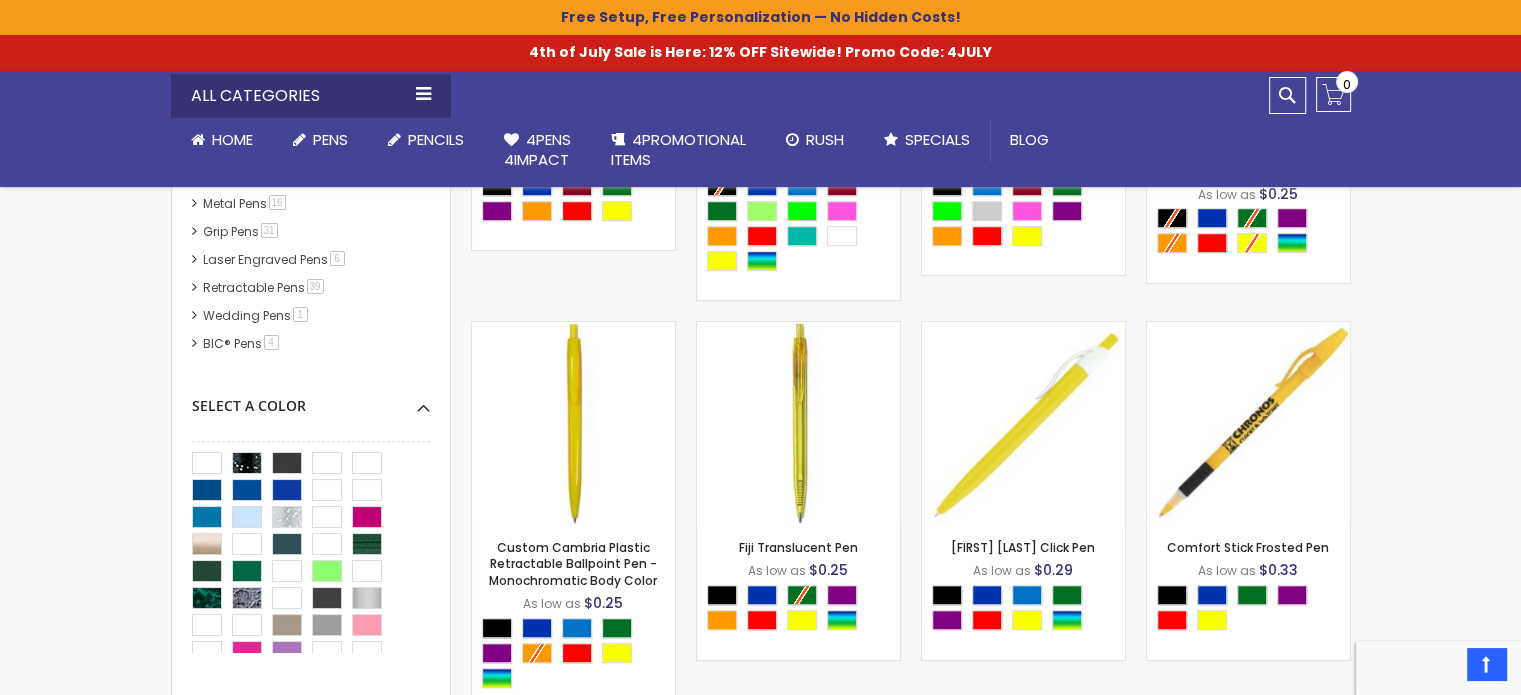 scroll, scrollTop: 869, scrollLeft: 0, axis: vertical 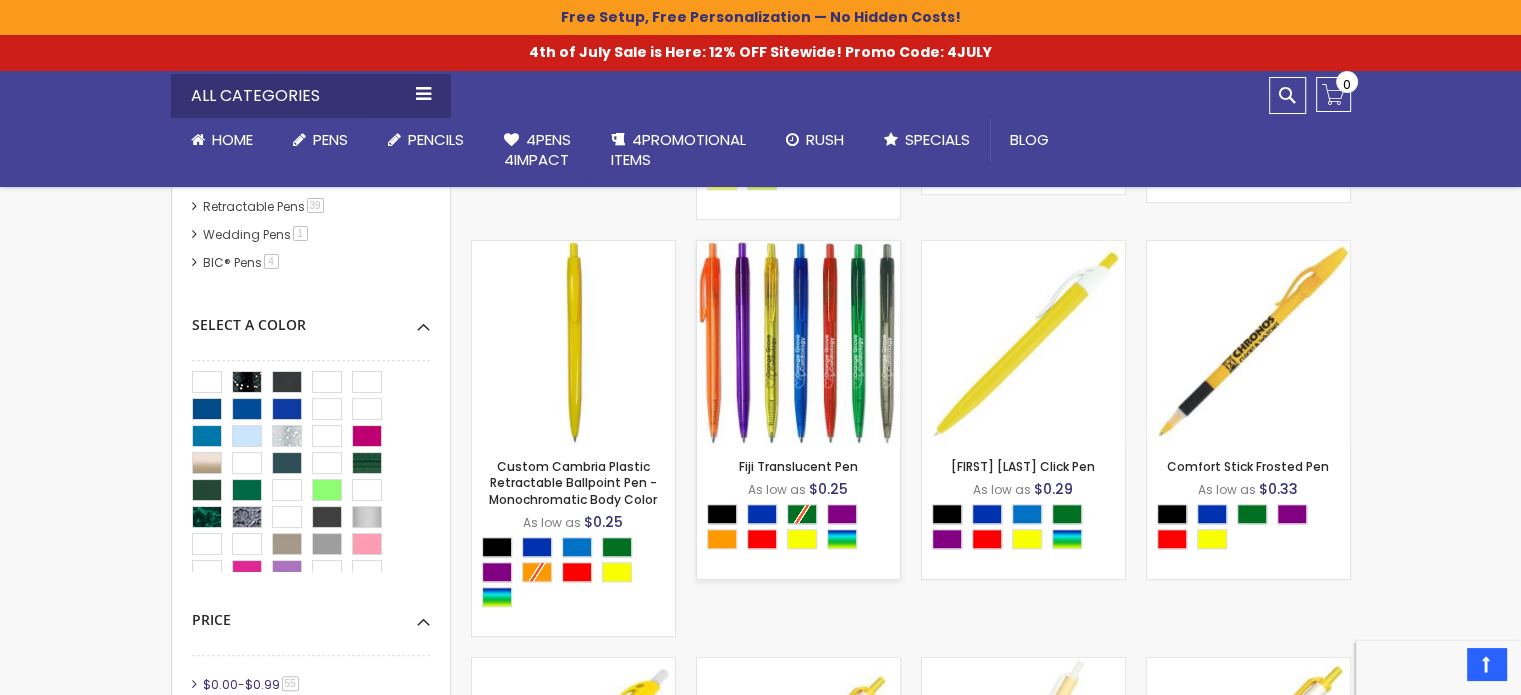 click at bounding box center [798, 342] 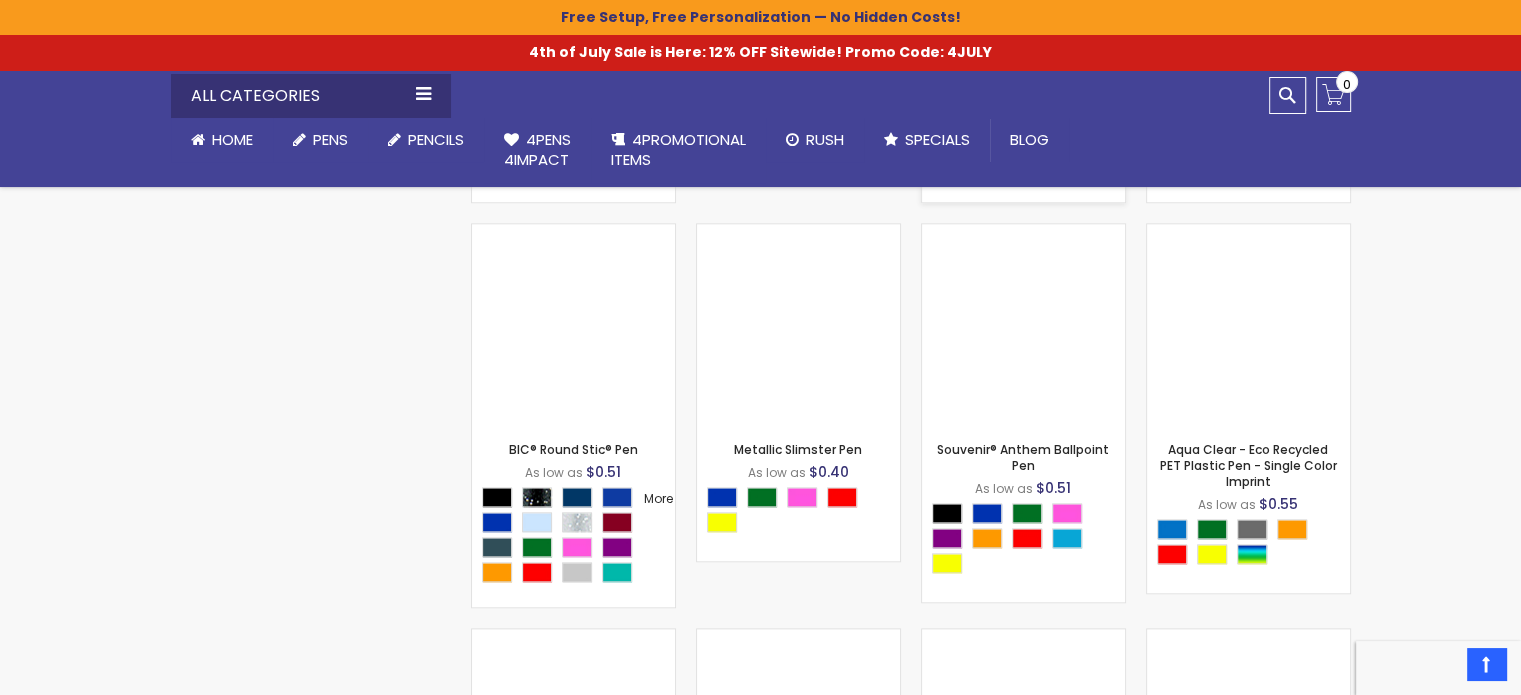 scroll, scrollTop: 2069, scrollLeft: 0, axis: vertical 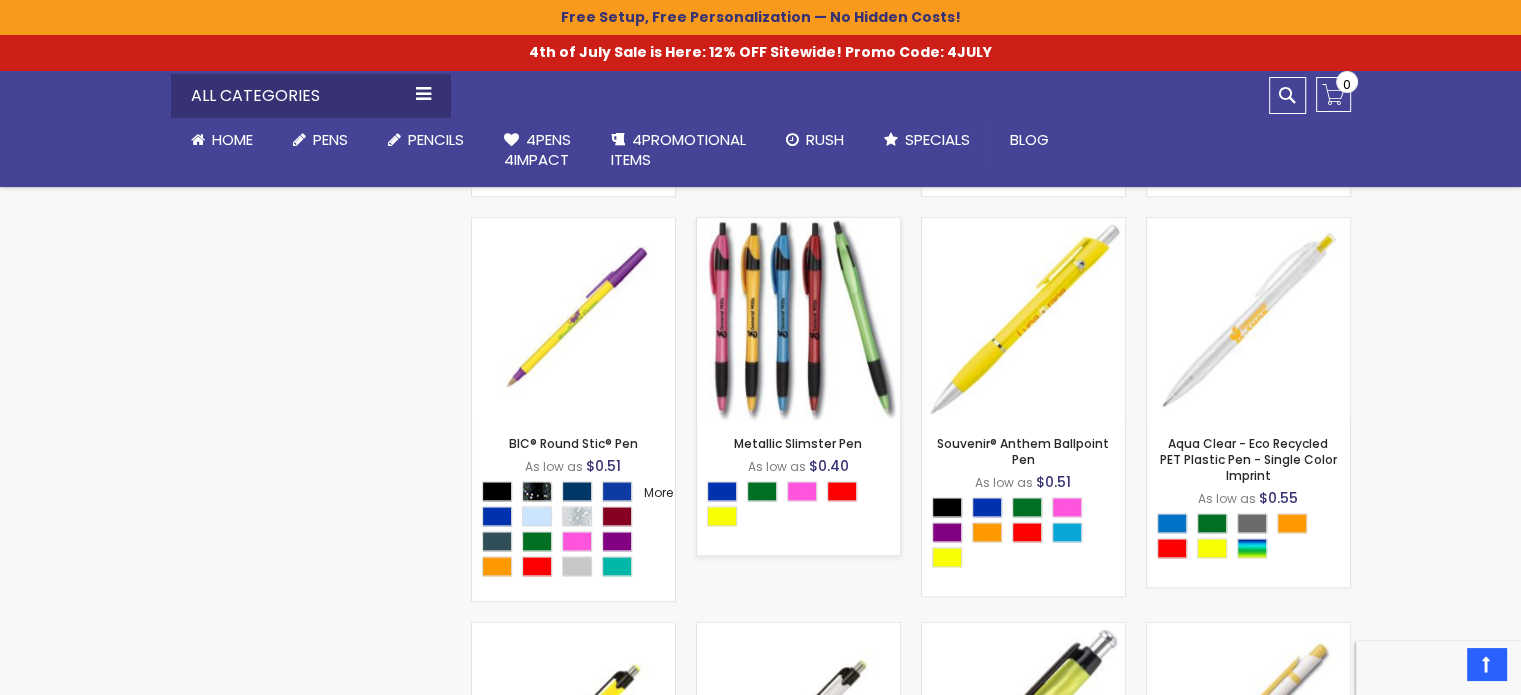 click at bounding box center (798, 319) 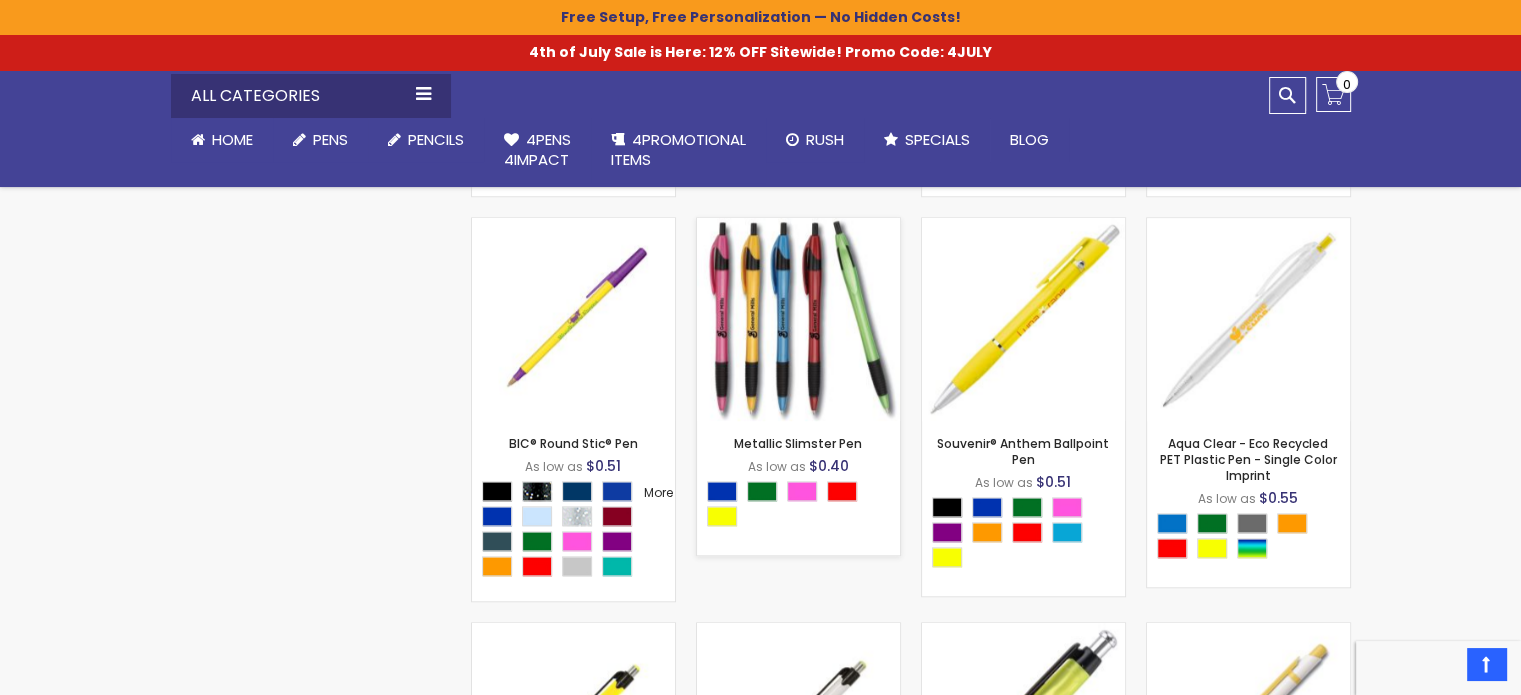 scroll, scrollTop: 869, scrollLeft: 0, axis: vertical 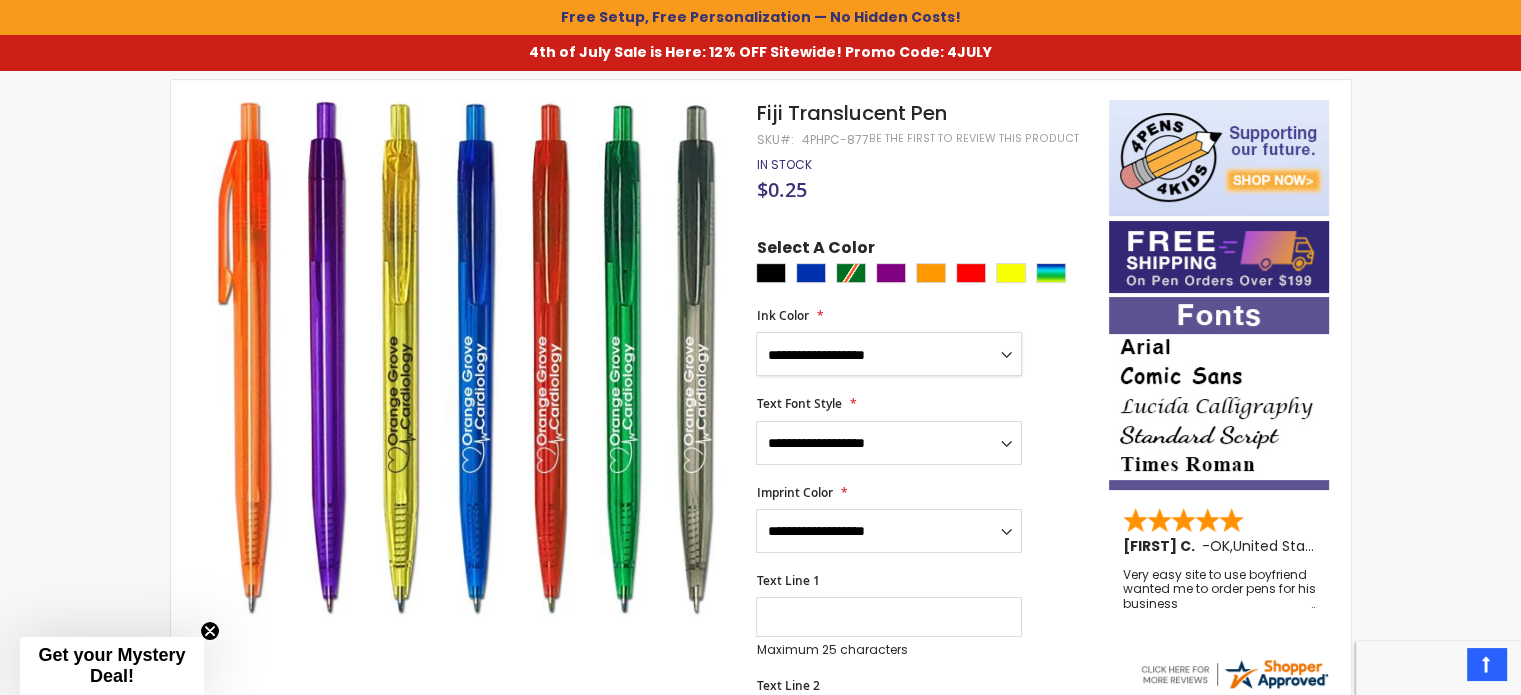 click on "**********" at bounding box center (889, 354) 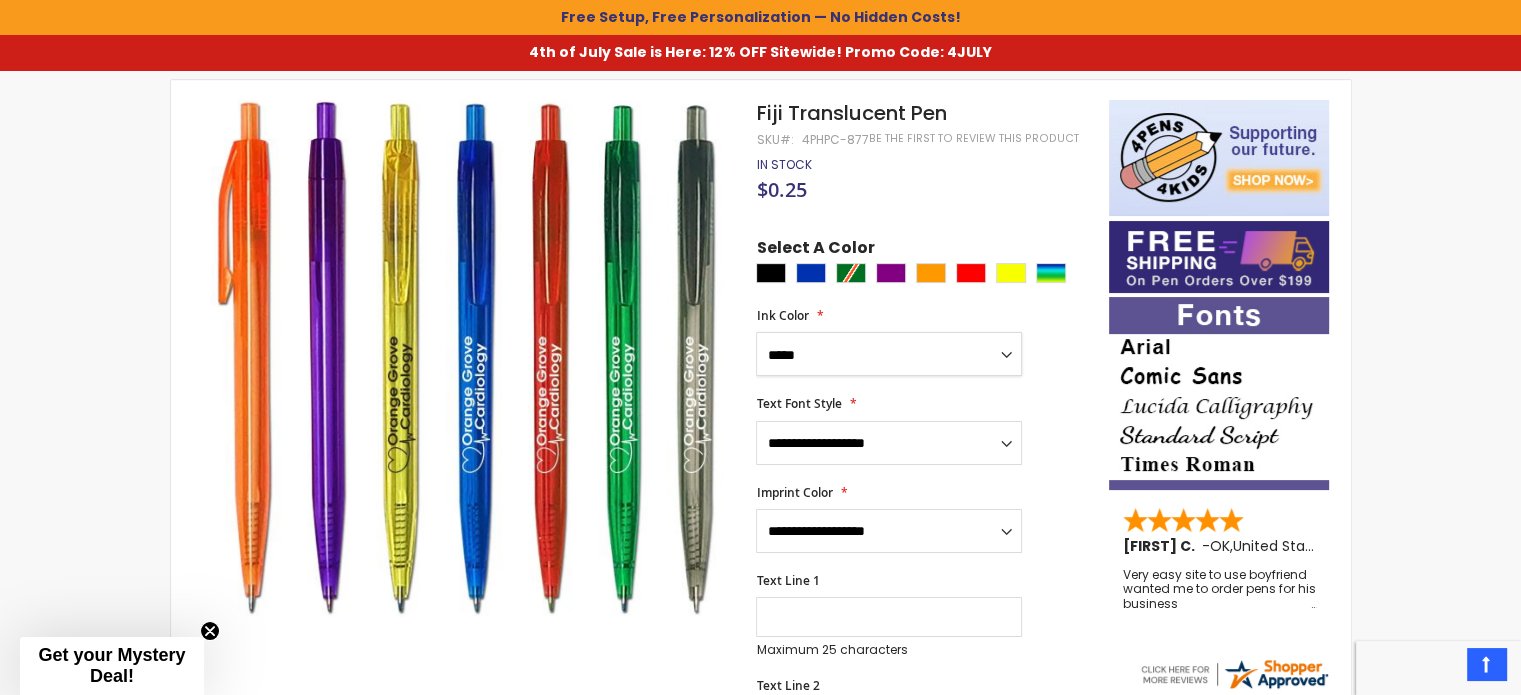click on "**********" at bounding box center [889, 354] 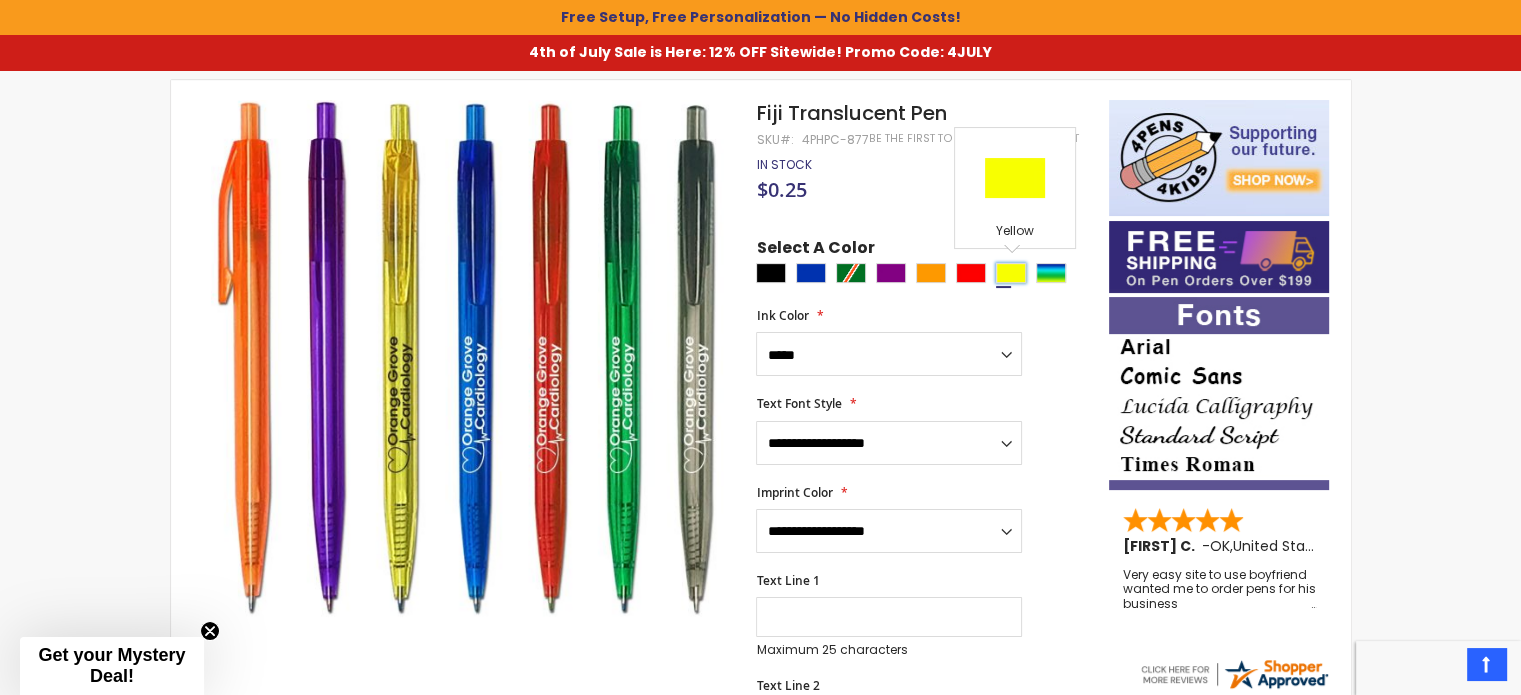 click at bounding box center (1011, 273) 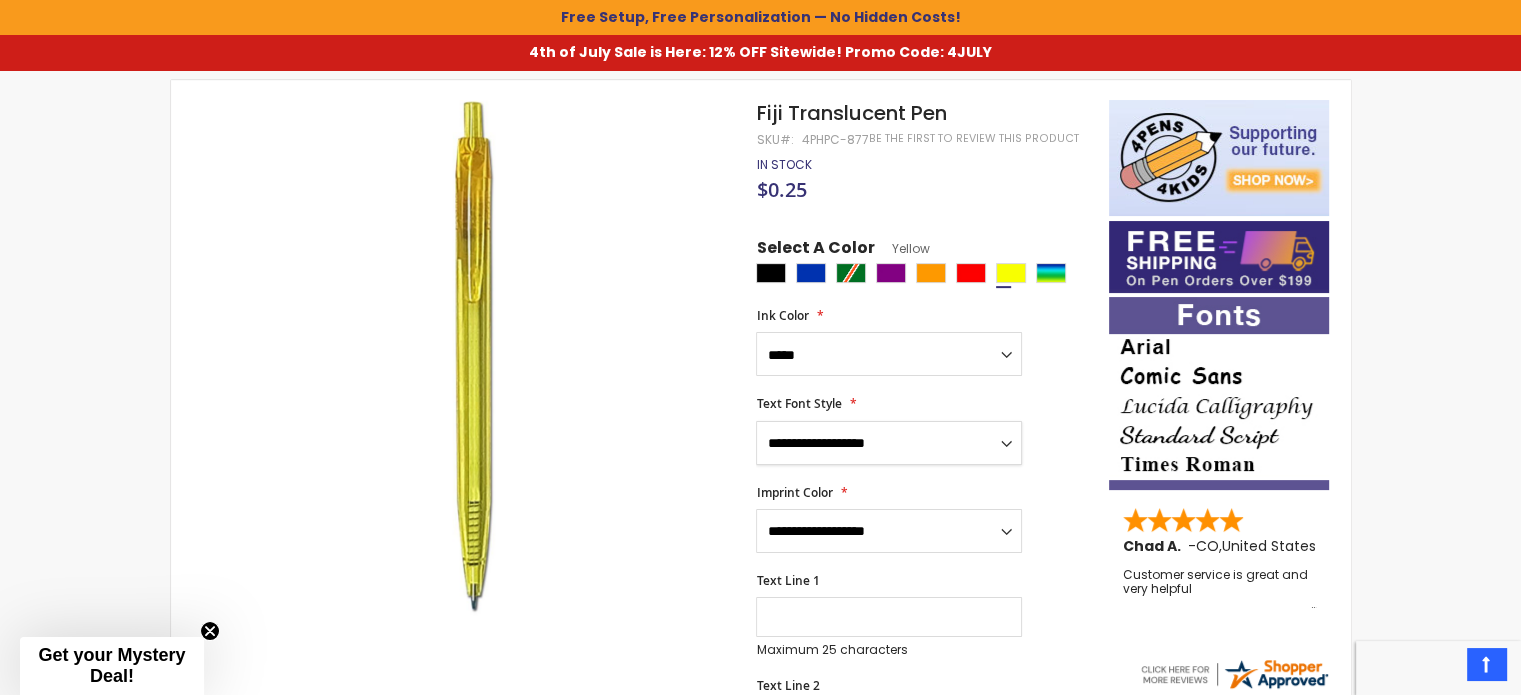 click on "**********" at bounding box center (889, 443) 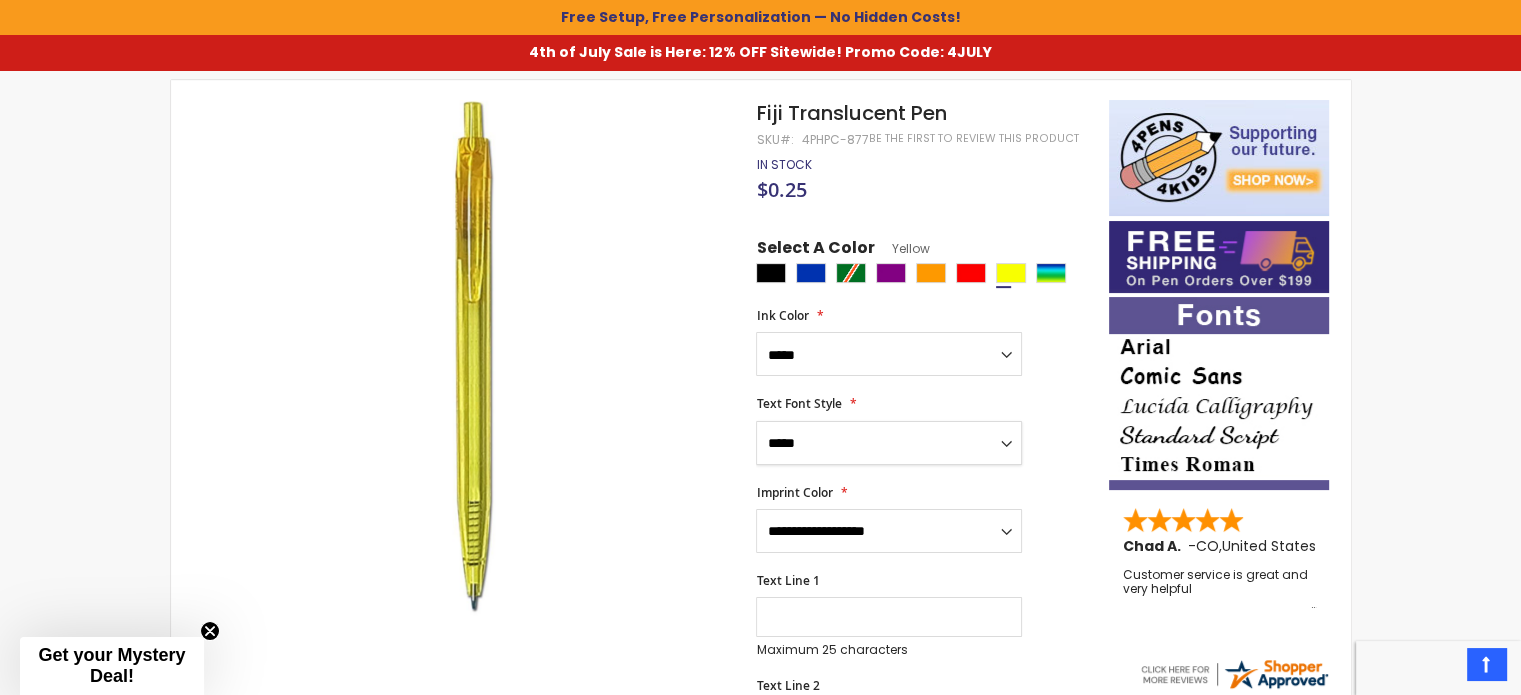 click on "**********" at bounding box center [889, 443] 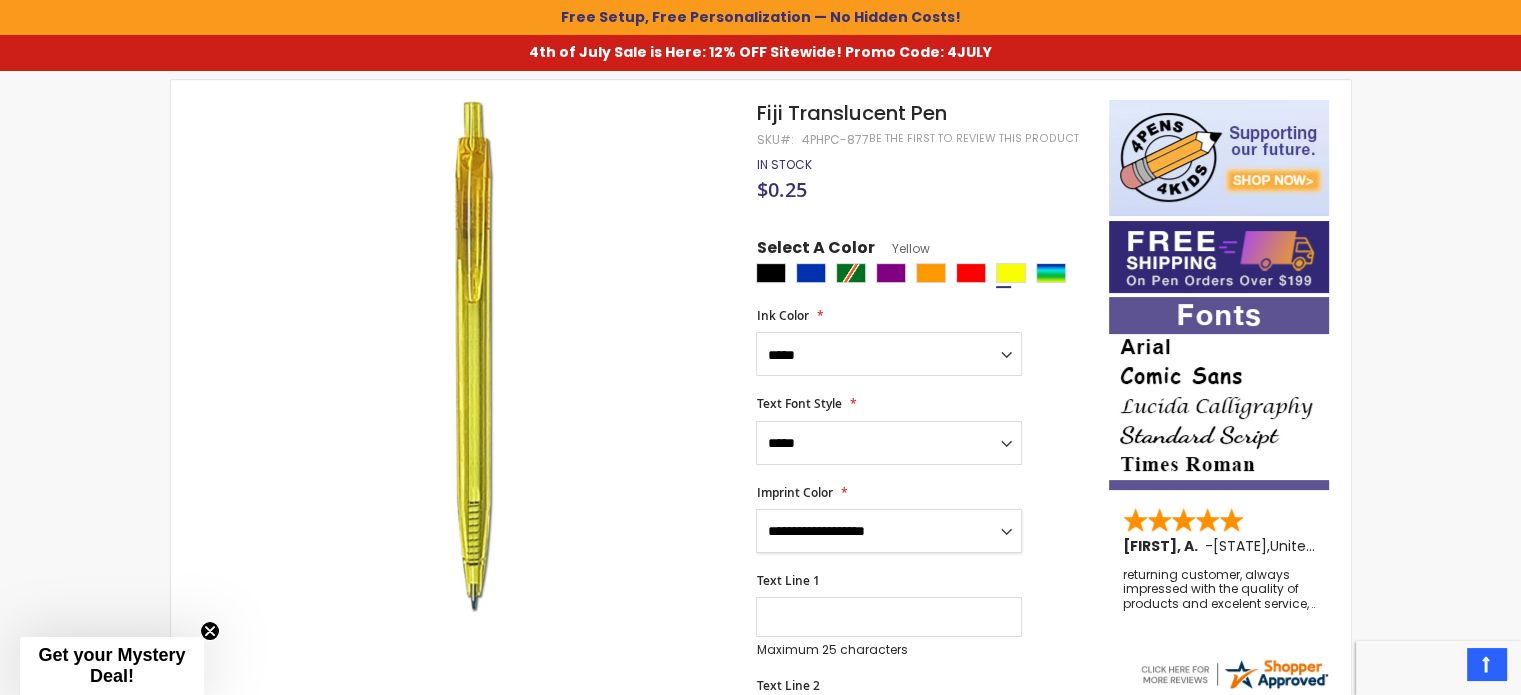 click on "**********" at bounding box center (889, 531) 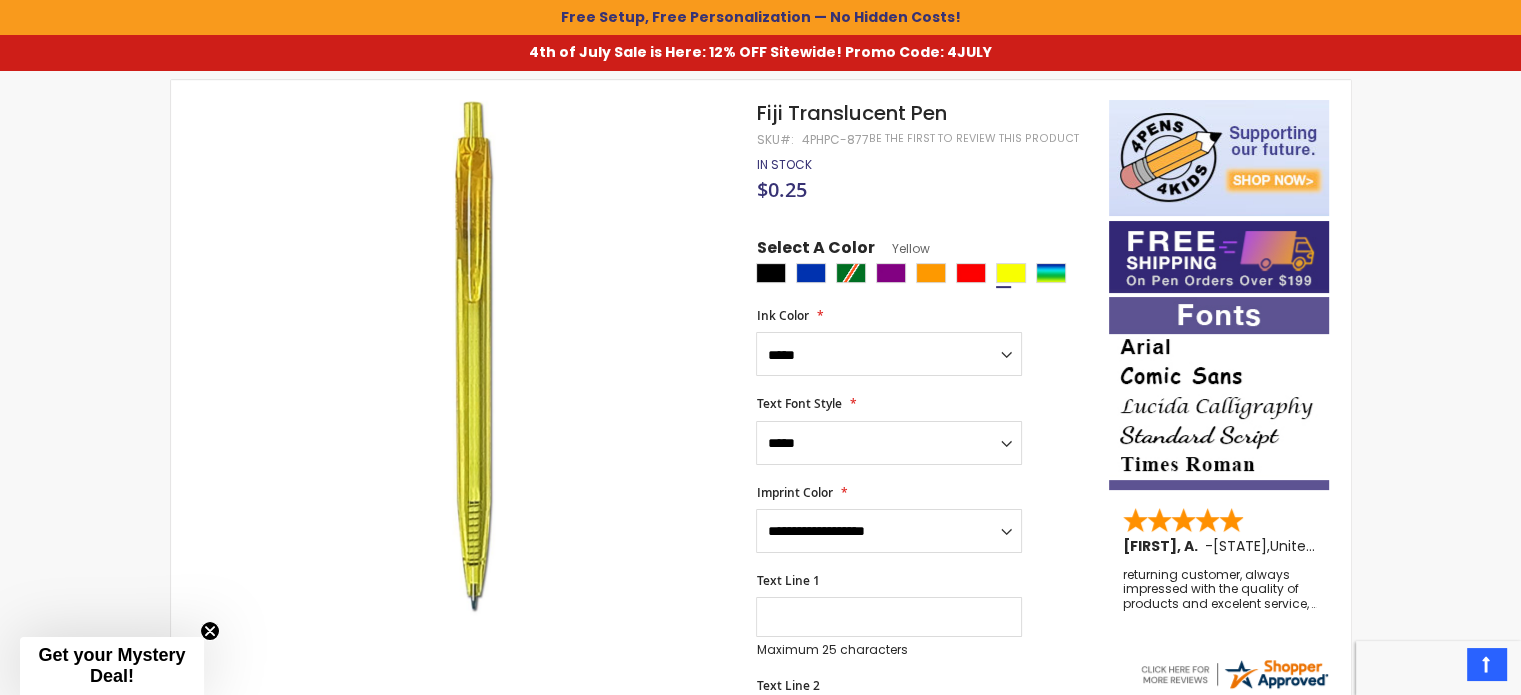 click on "**********" at bounding box center [922, 680] 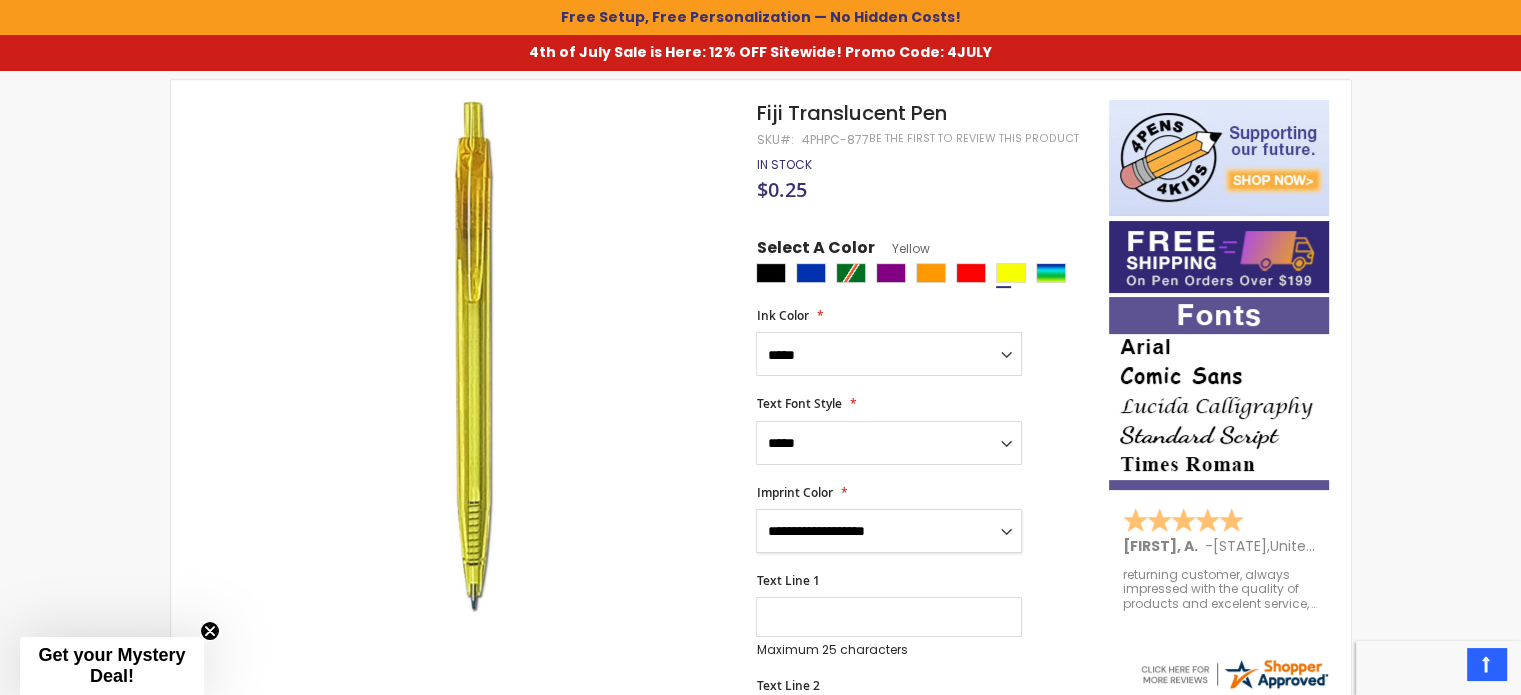 click on "**********" at bounding box center [889, 531] 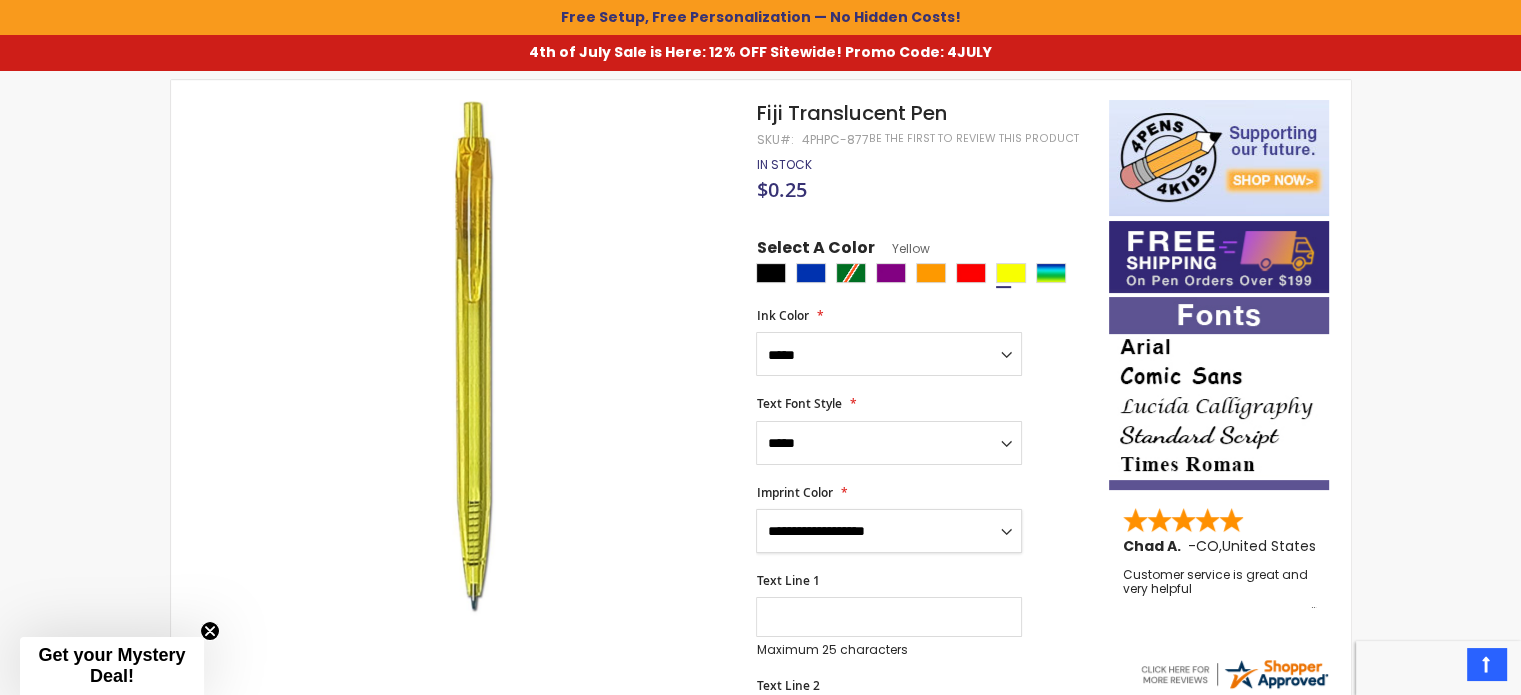 select on "*****" 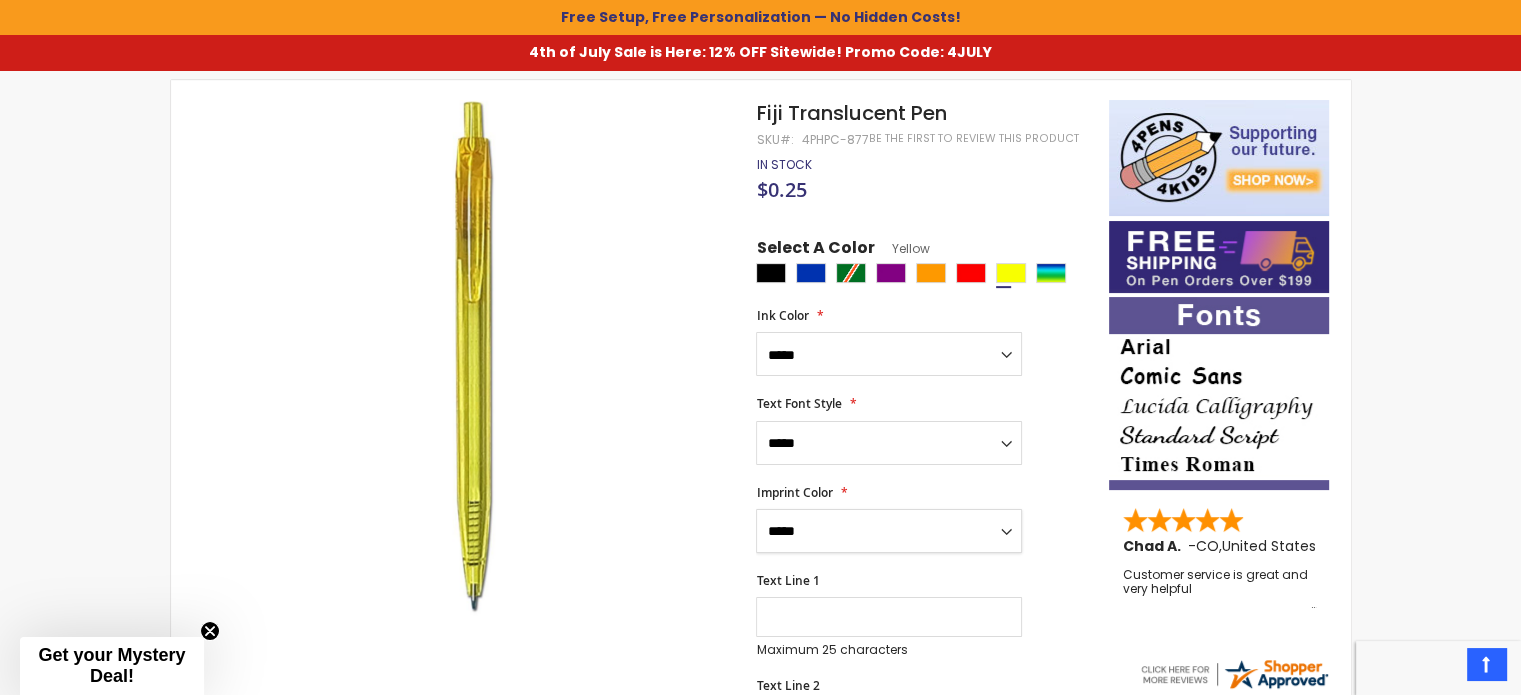 click on "**********" at bounding box center (889, 531) 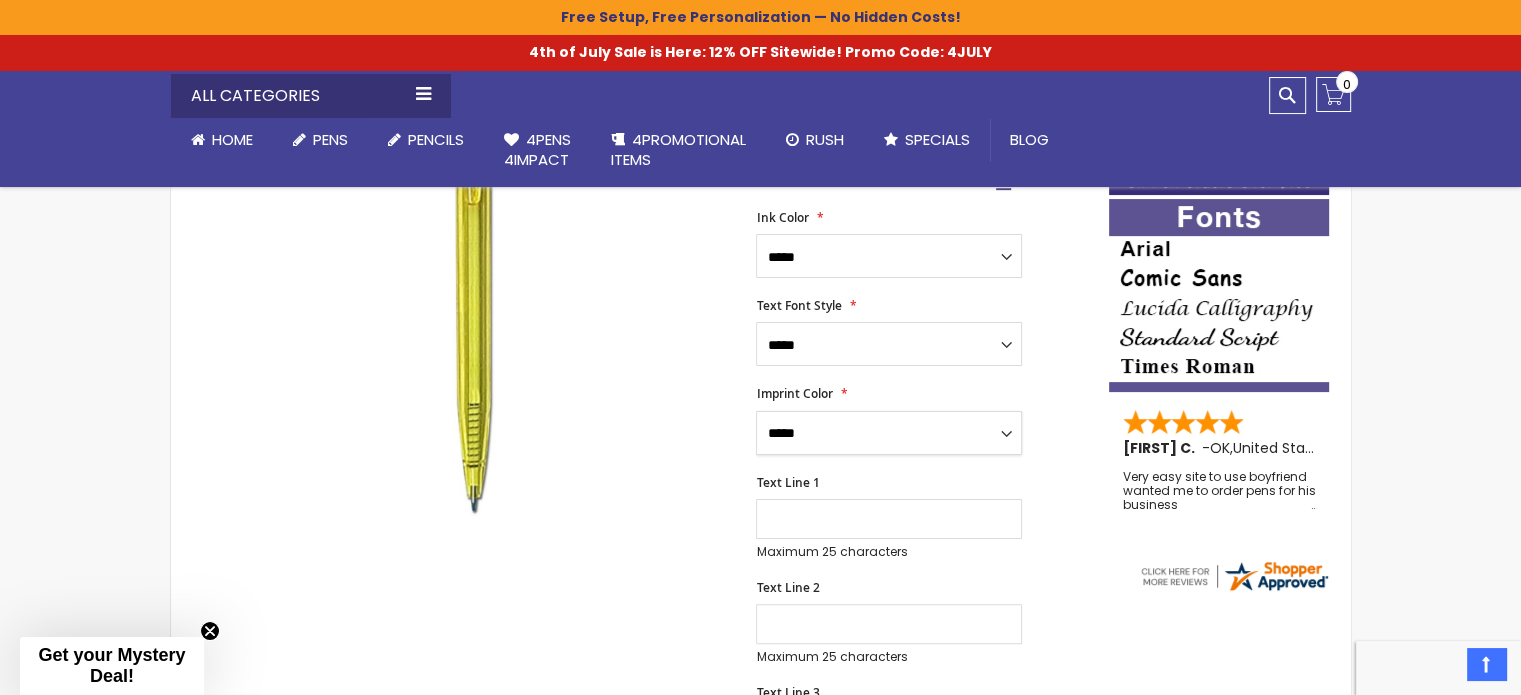 scroll, scrollTop: 400, scrollLeft: 0, axis: vertical 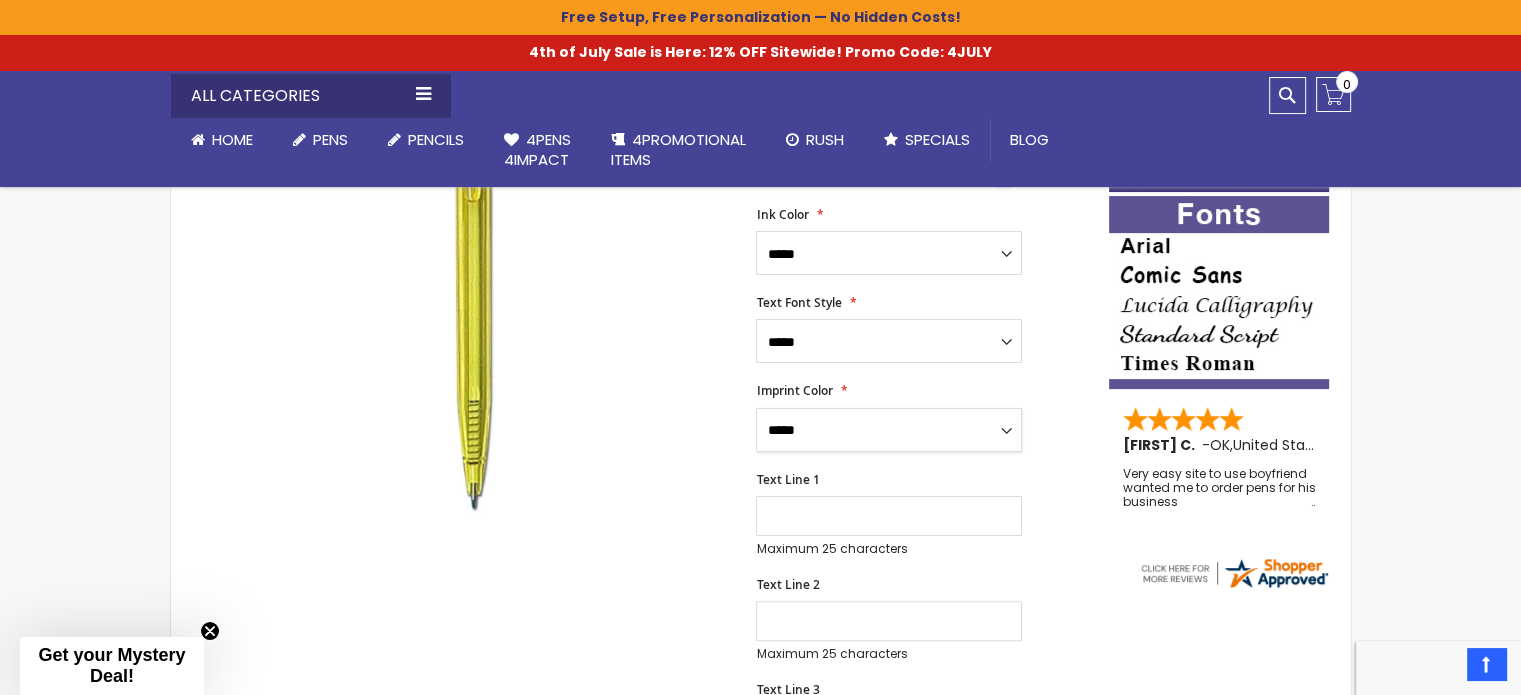 click on "**********" at bounding box center [889, 430] 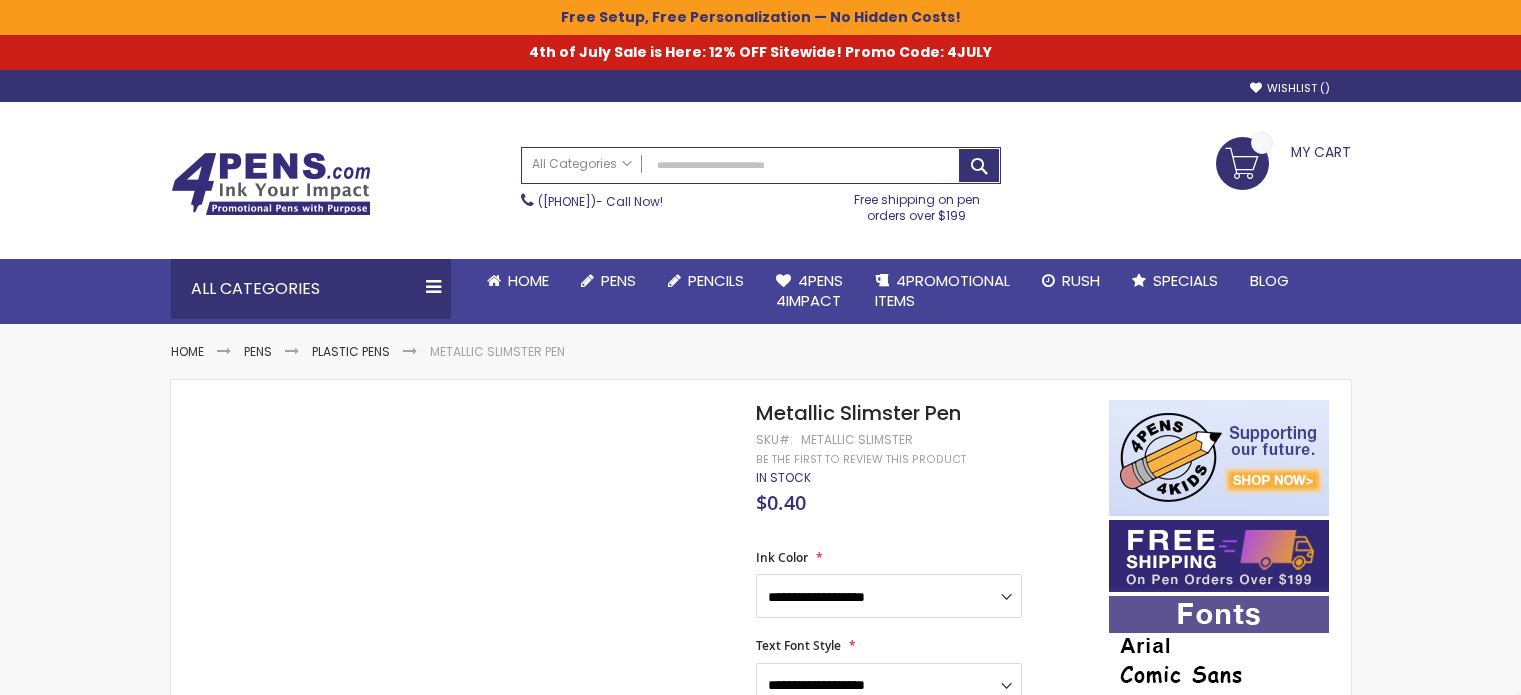 scroll, scrollTop: 0, scrollLeft: 0, axis: both 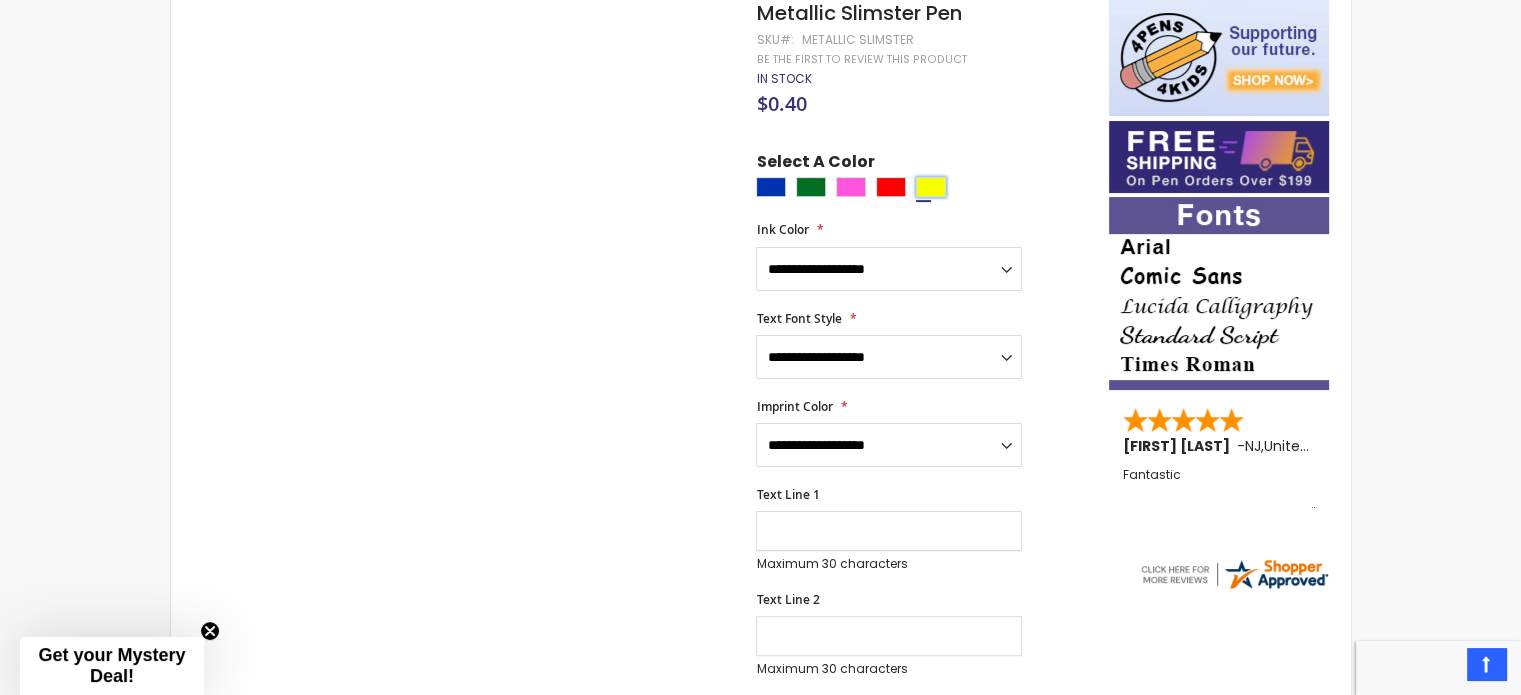 click at bounding box center (931, 187) 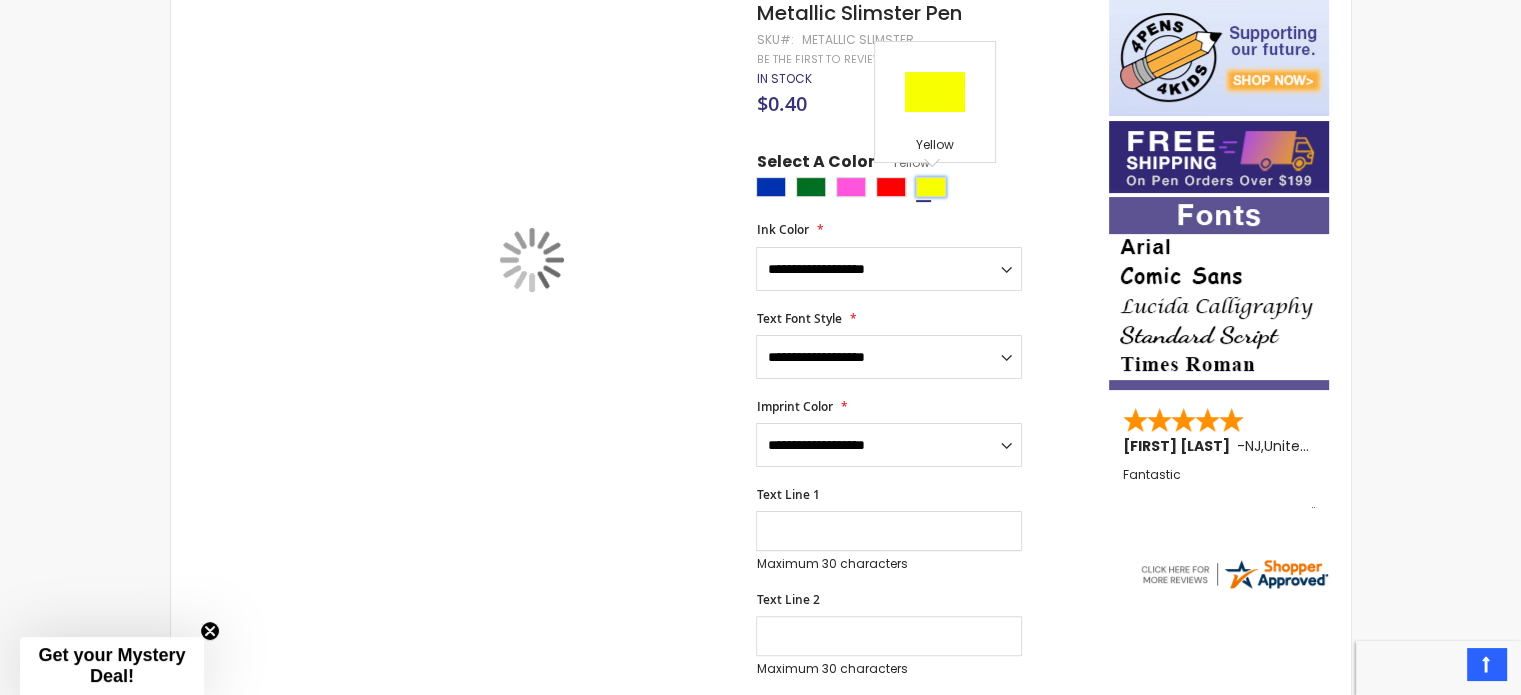 scroll, scrollTop: 470, scrollLeft: 0, axis: vertical 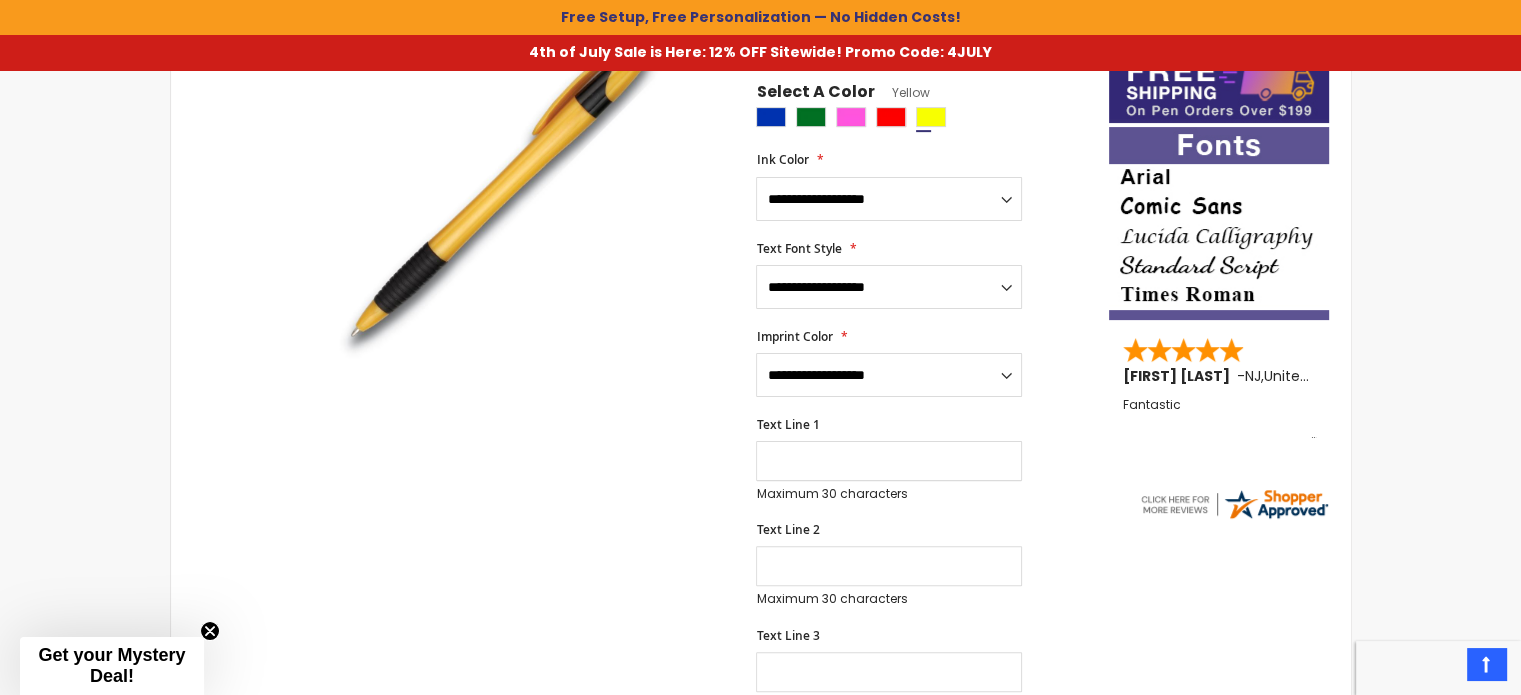 click on "**********" at bounding box center (922, 363) 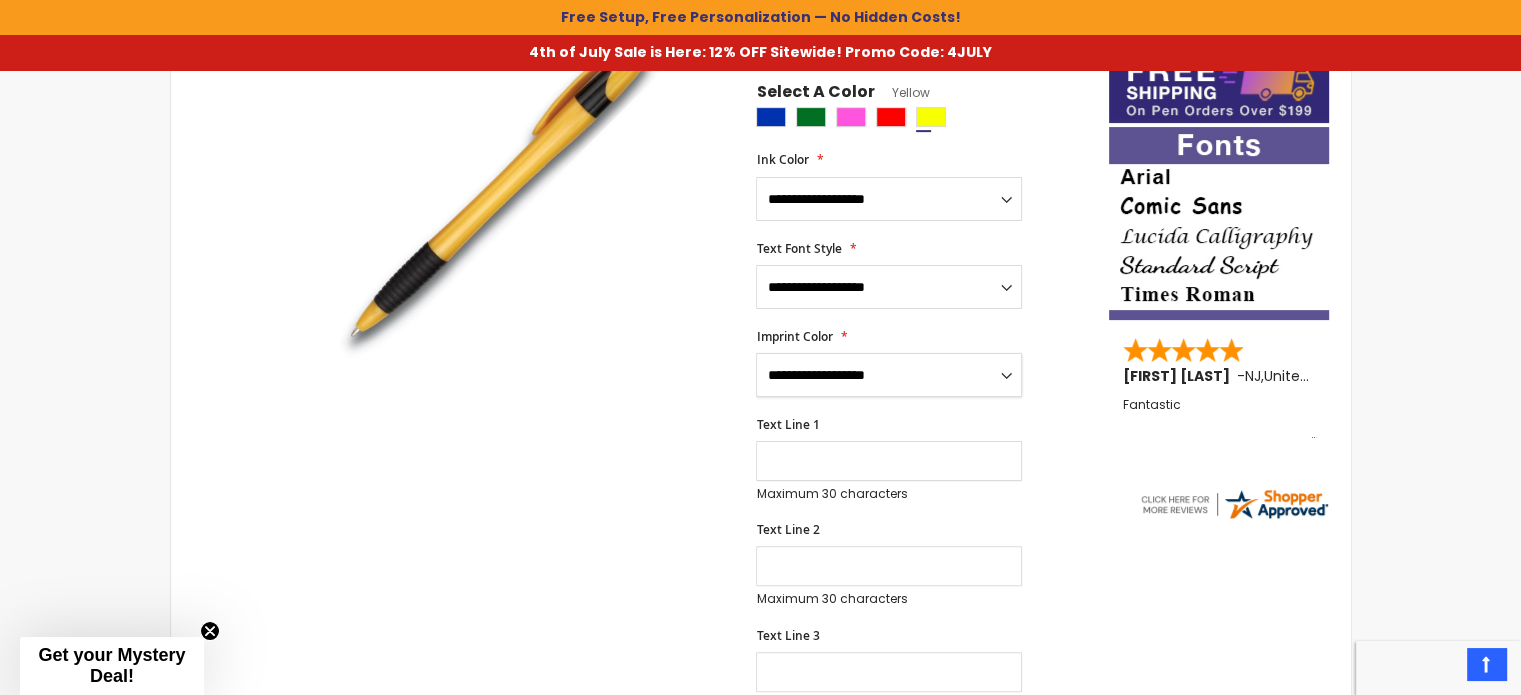 click on "**********" at bounding box center [889, 375] 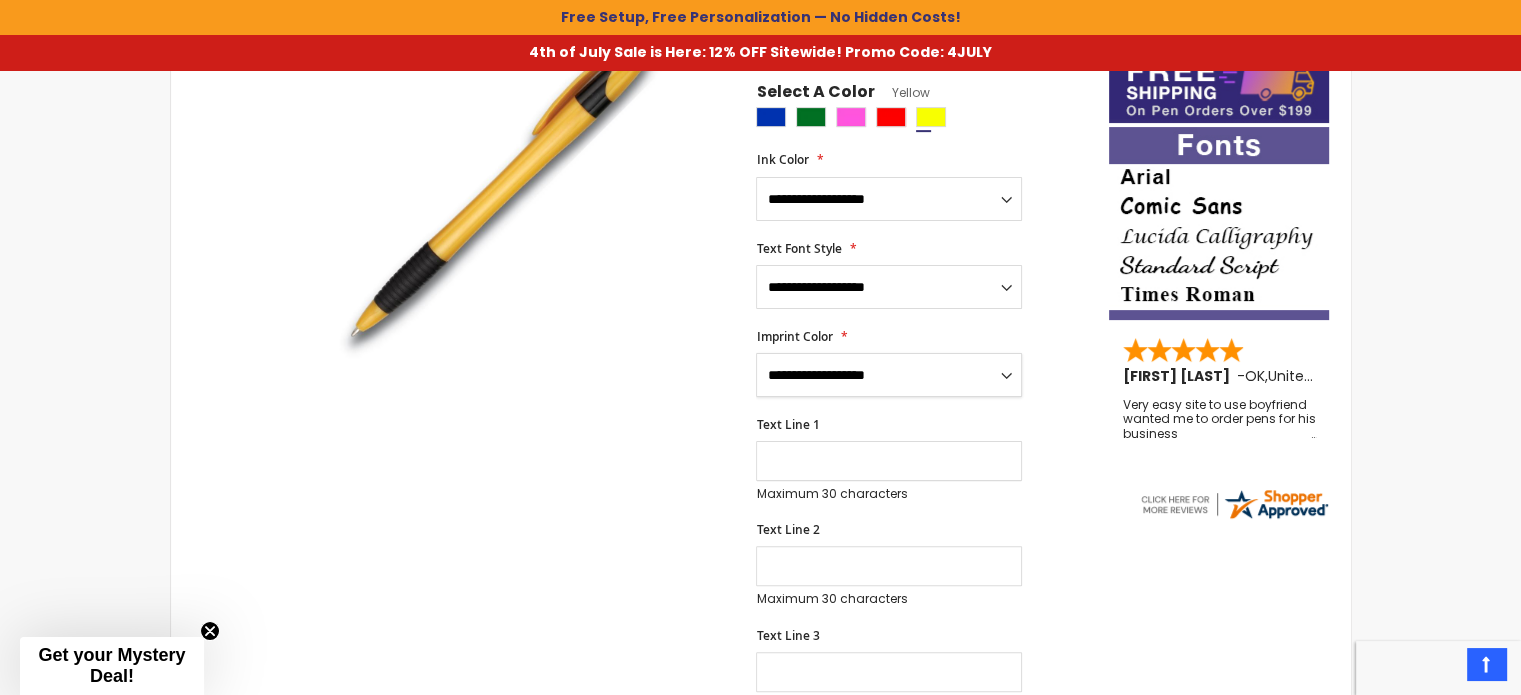 select on "***" 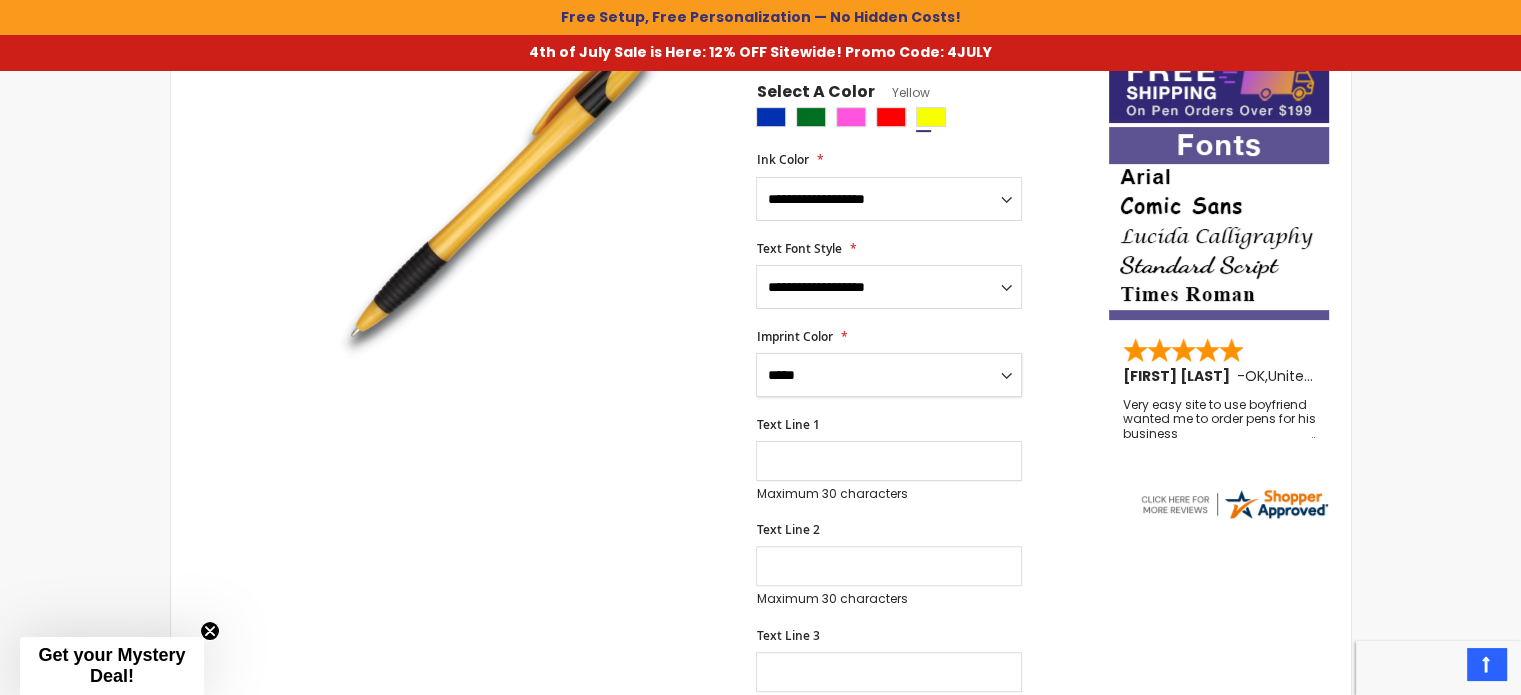 click on "**********" at bounding box center (889, 375) 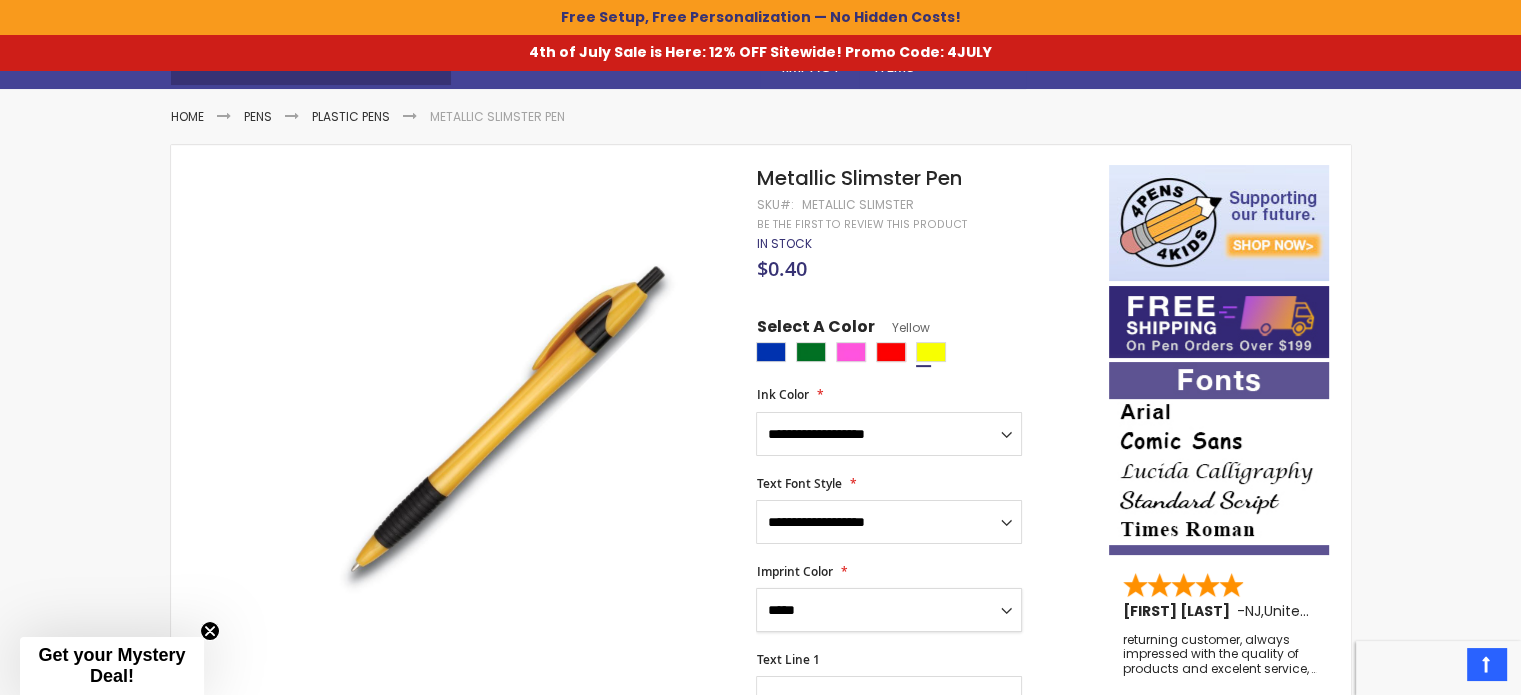 scroll, scrollTop: 270, scrollLeft: 0, axis: vertical 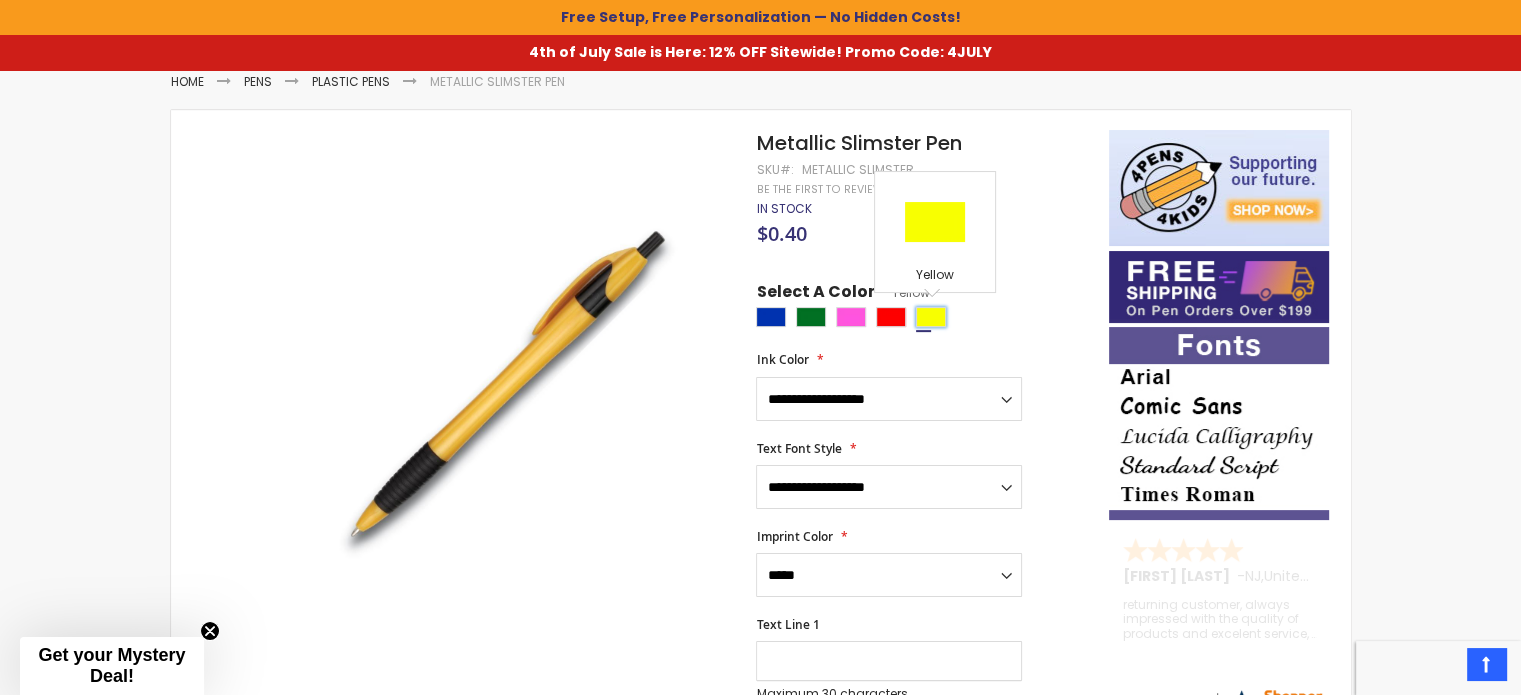 click at bounding box center (931, 317) 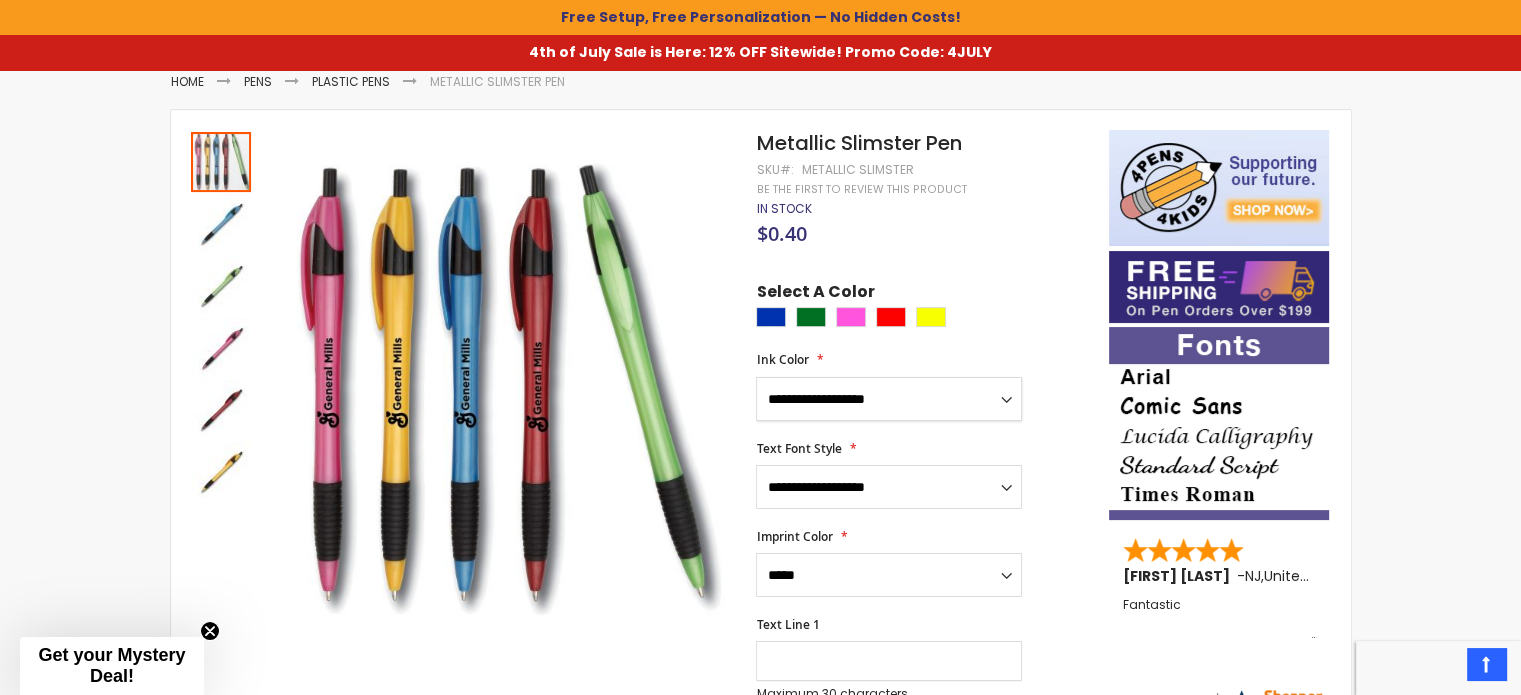 click on "**********" at bounding box center (889, 399) 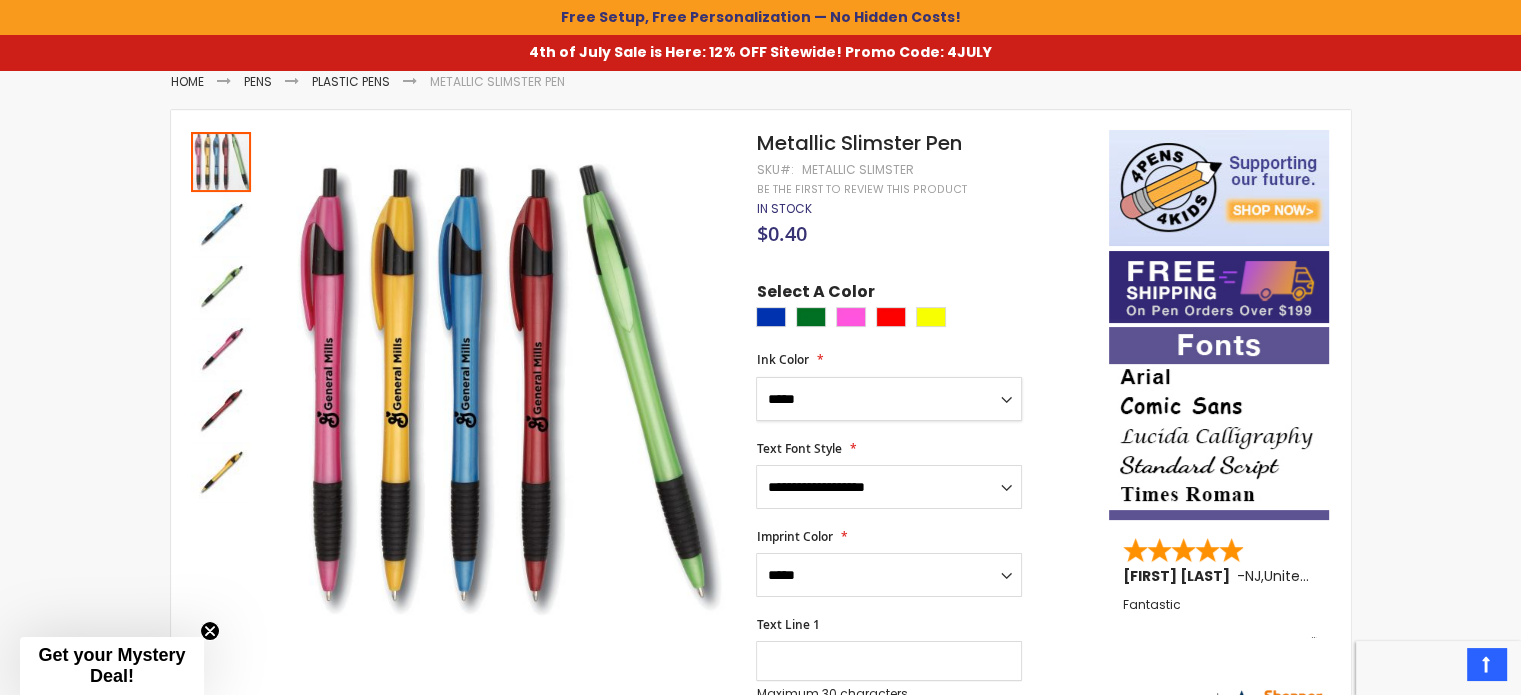 click on "**********" at bounding box center (889, 399) 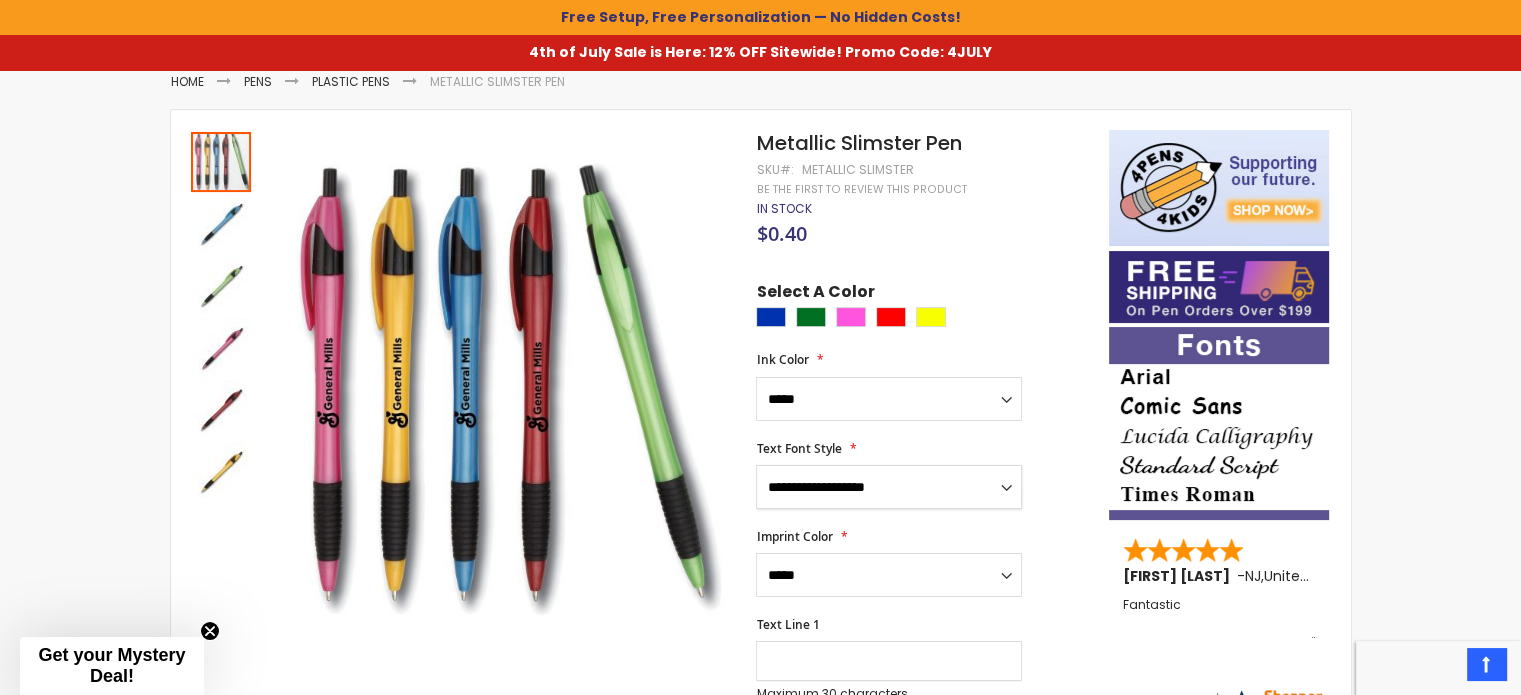 click on "**********" at bounding box center (889, 487) 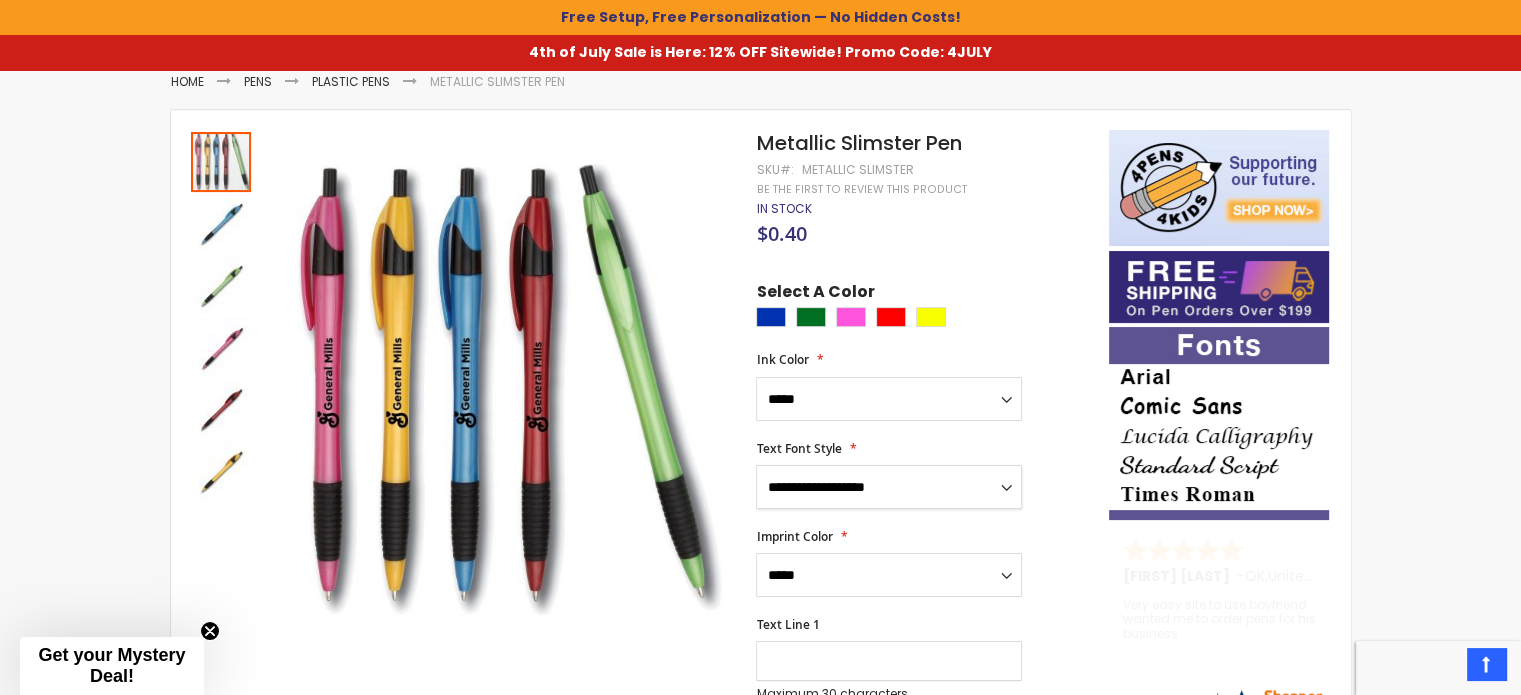 select on "***" 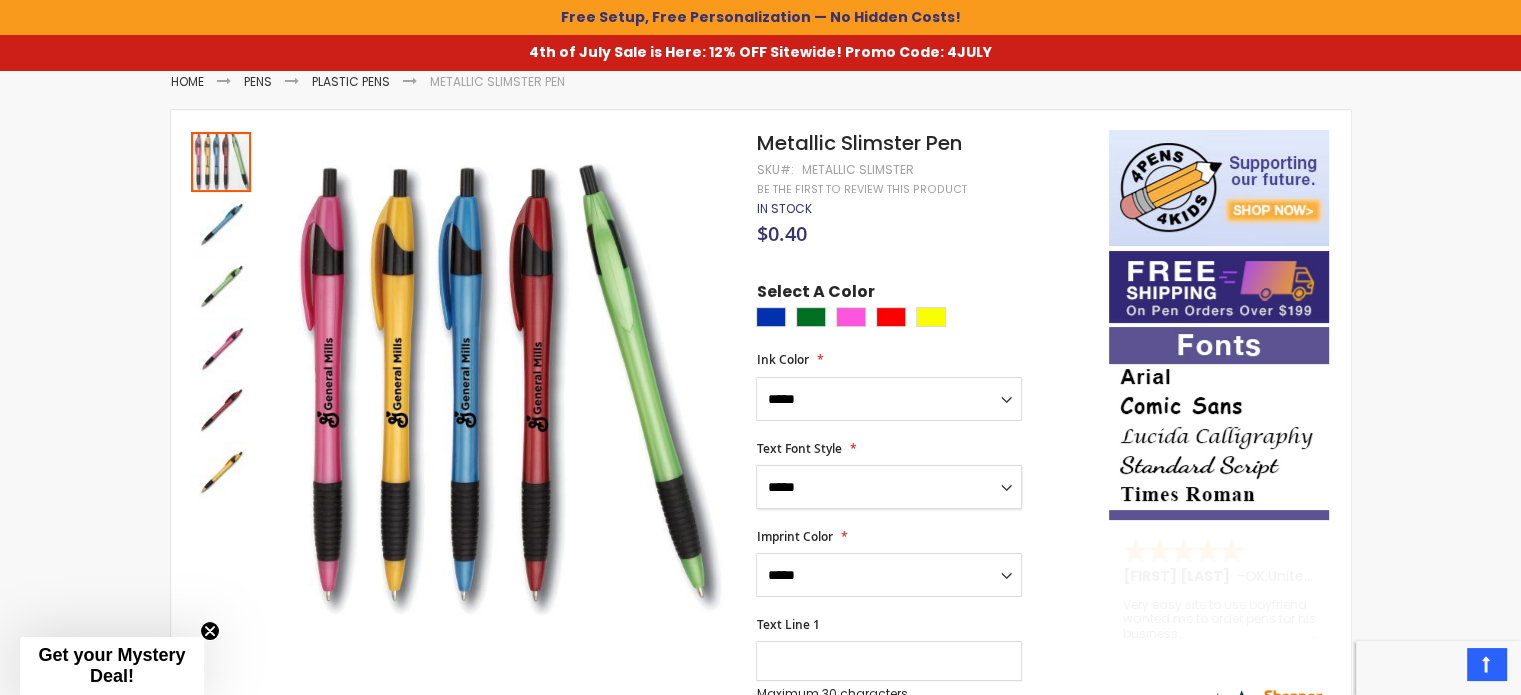 click on "**********" at bounding box center (889, 487) 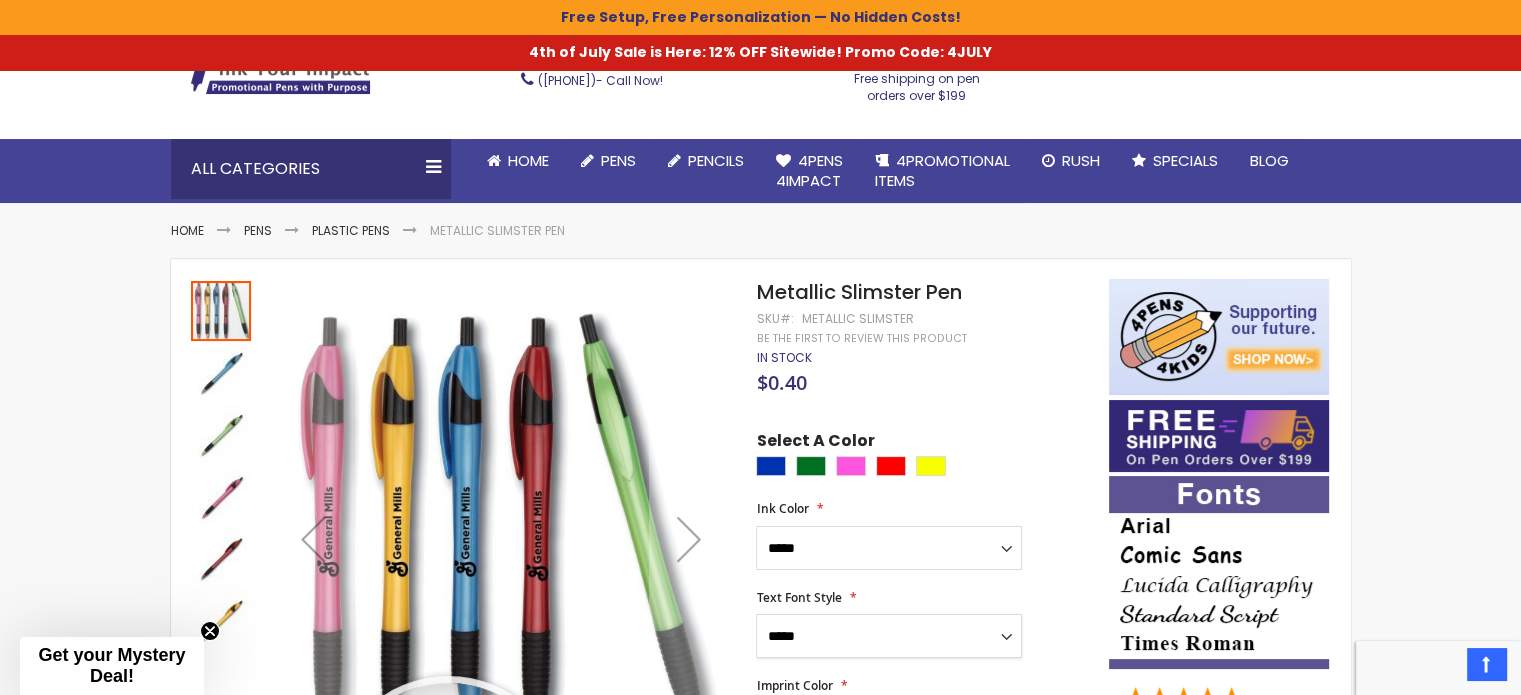 scroll, scrollTop: 70, scrollLeft: 0, axis: vertical 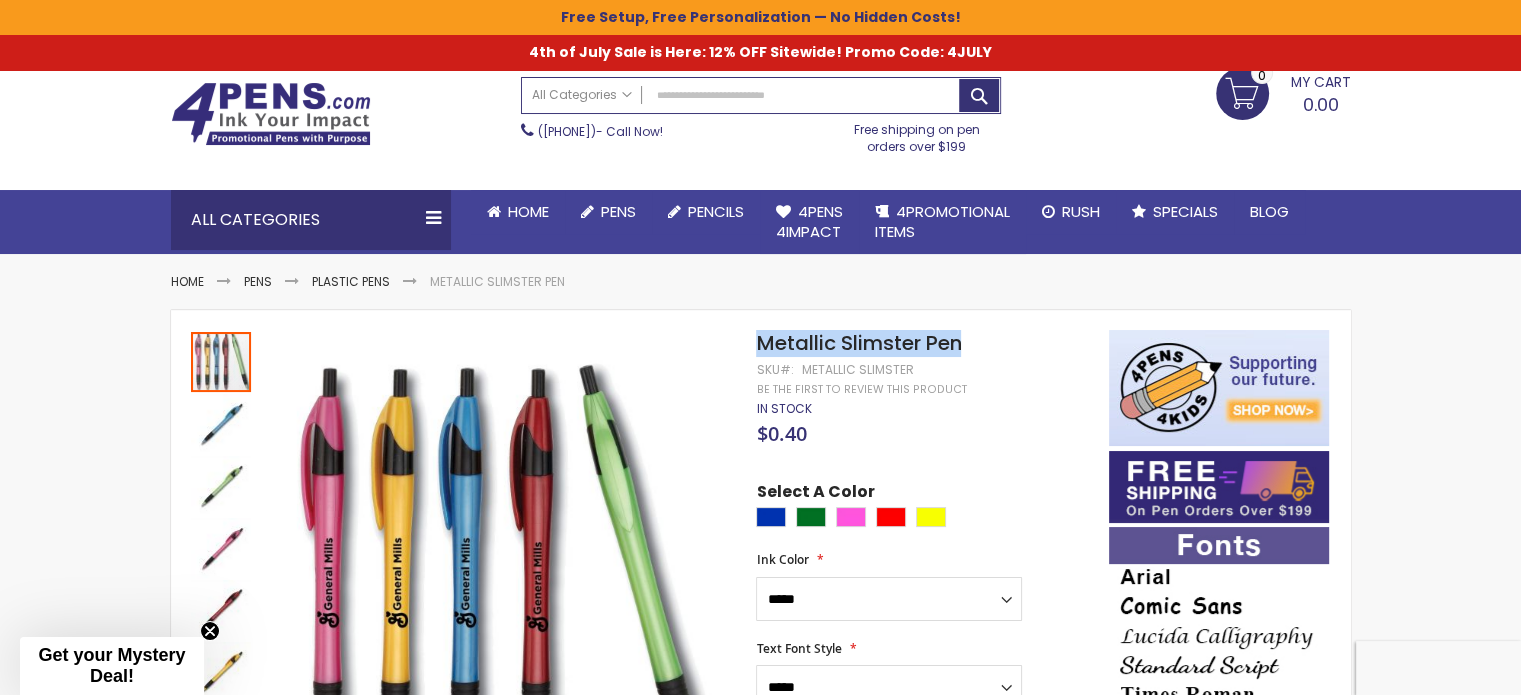 drag, startPoint x: 967, startPoint y: 346, endPoint x: 739, endPoint y: 345, distance: 228.0022 